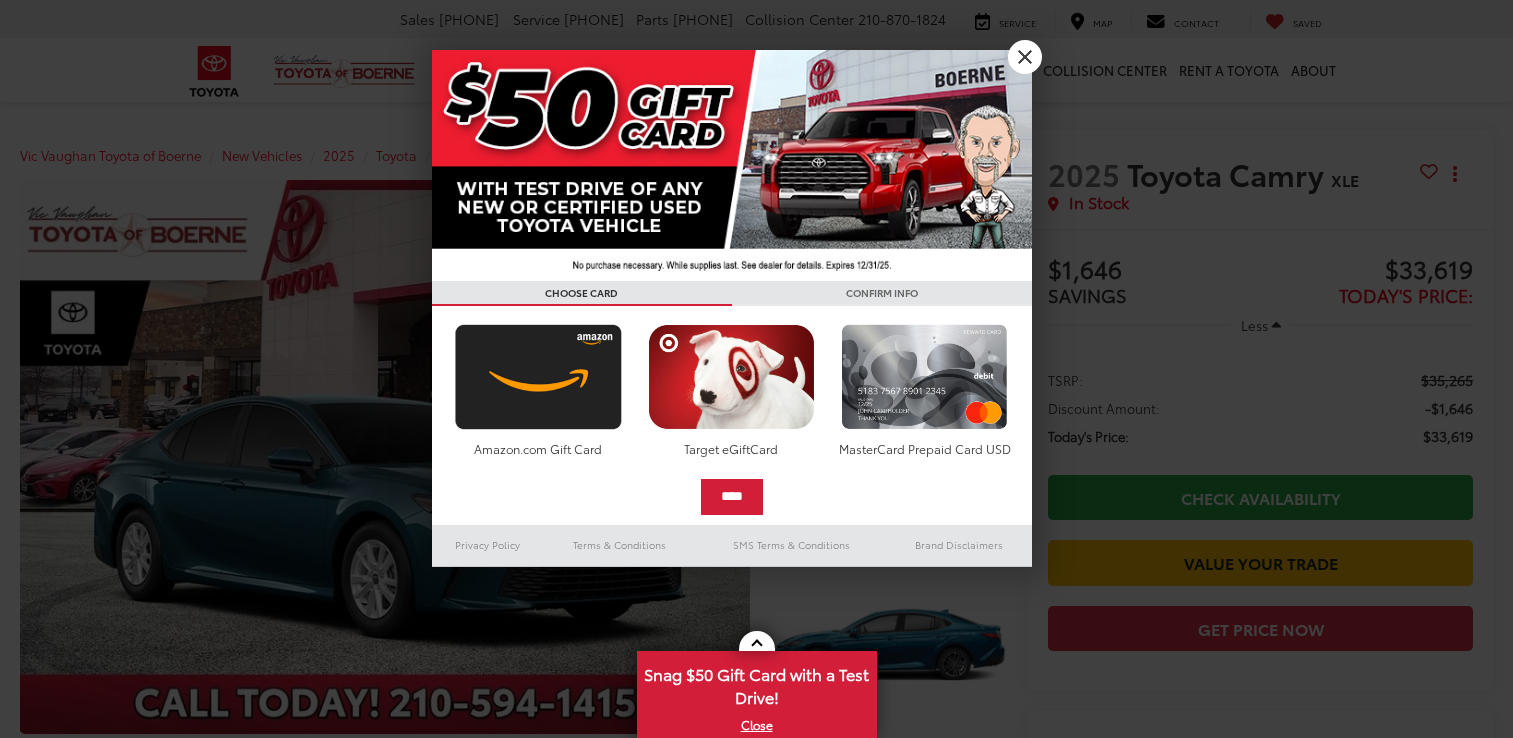 scroll, scrollTop: 0, scrollLeft: 0, axis: both 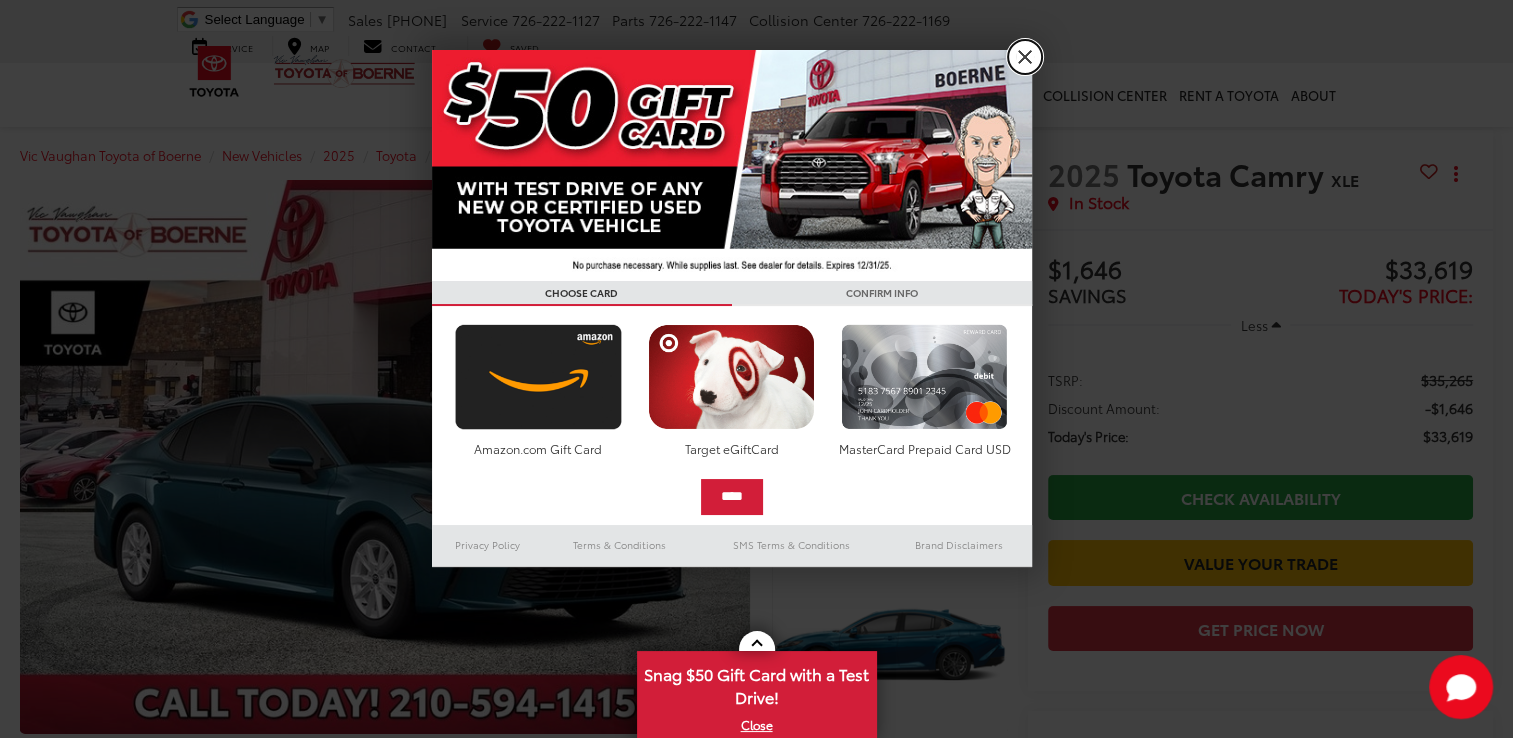click on "X" at bounding box center [1025, 57] 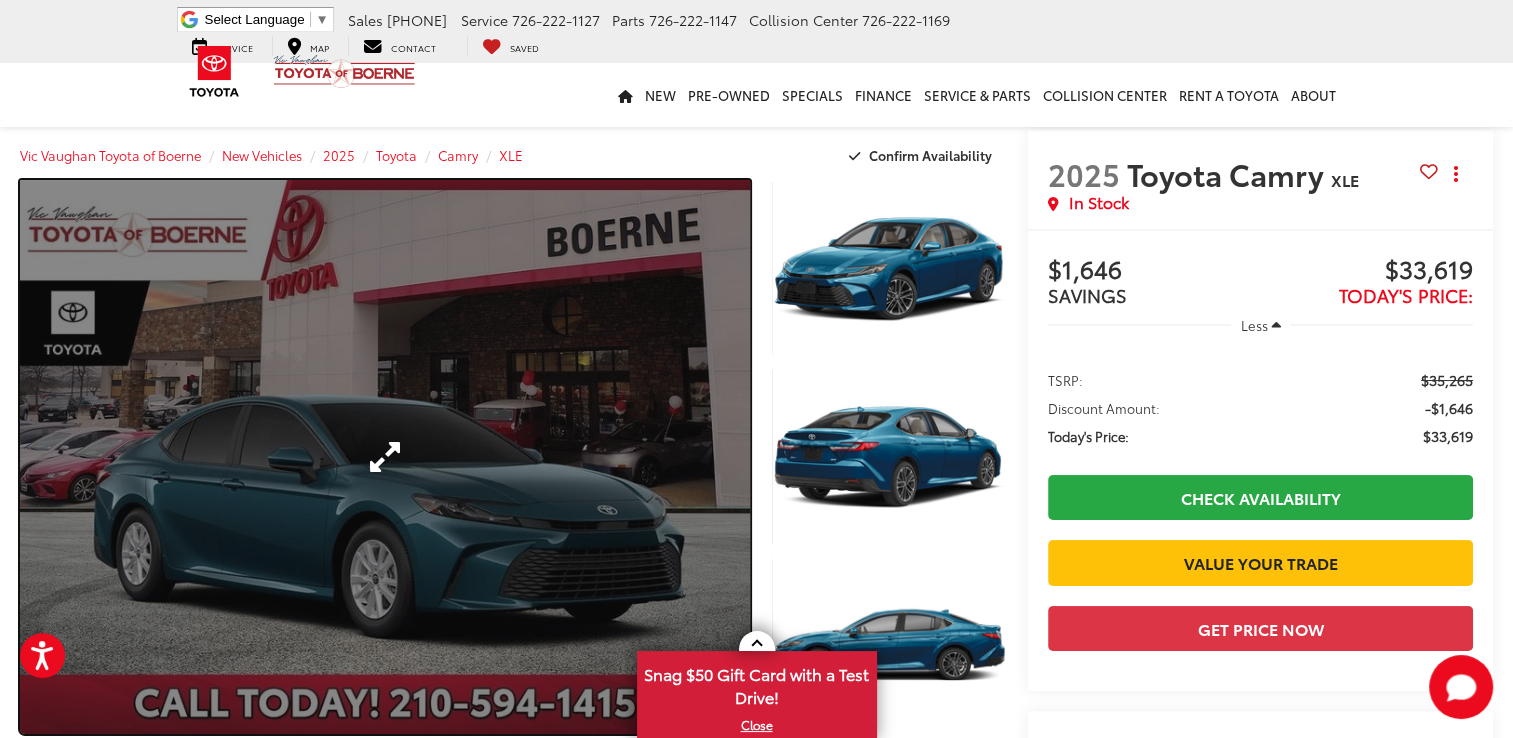 click at bounding box center [385, 457] 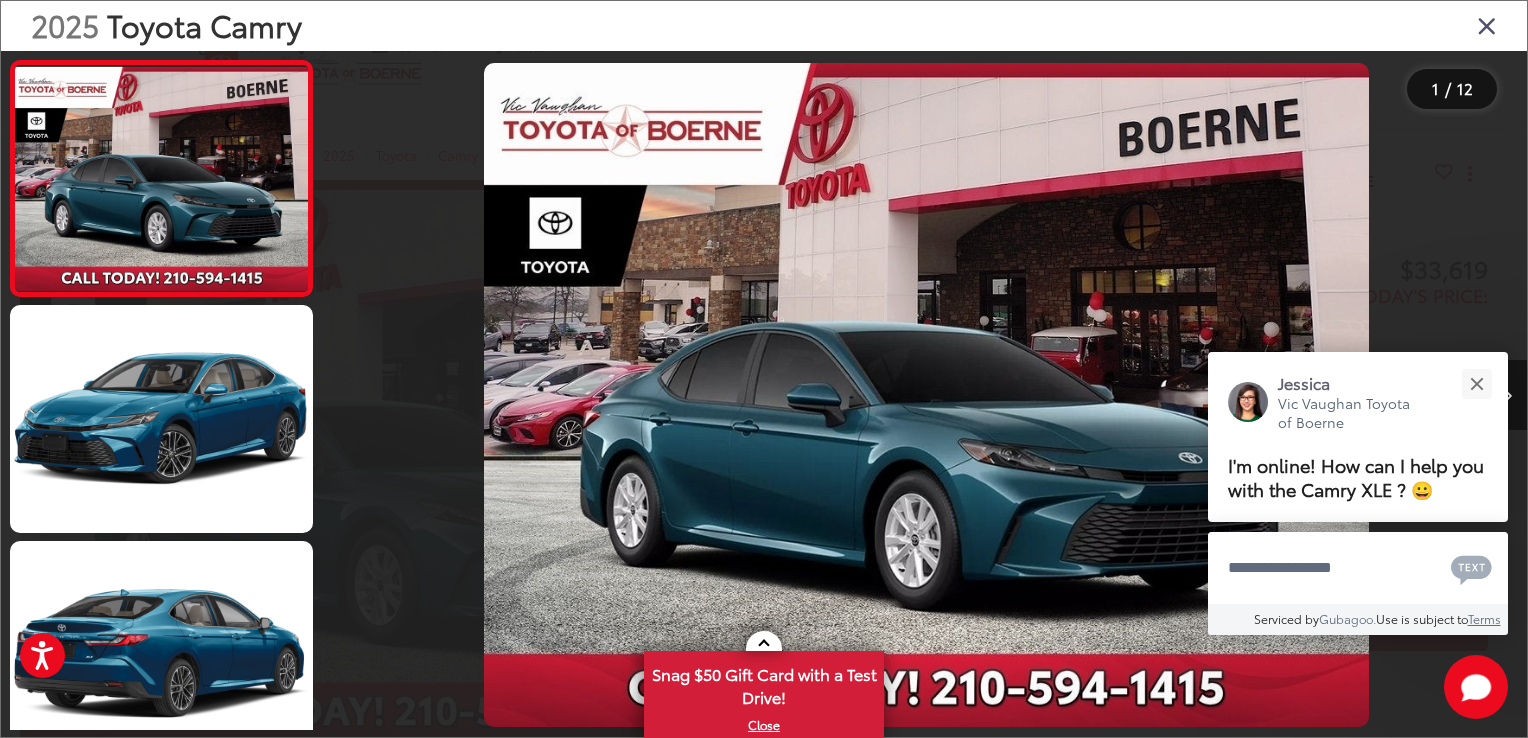 click at bounding box center (1507, 395) 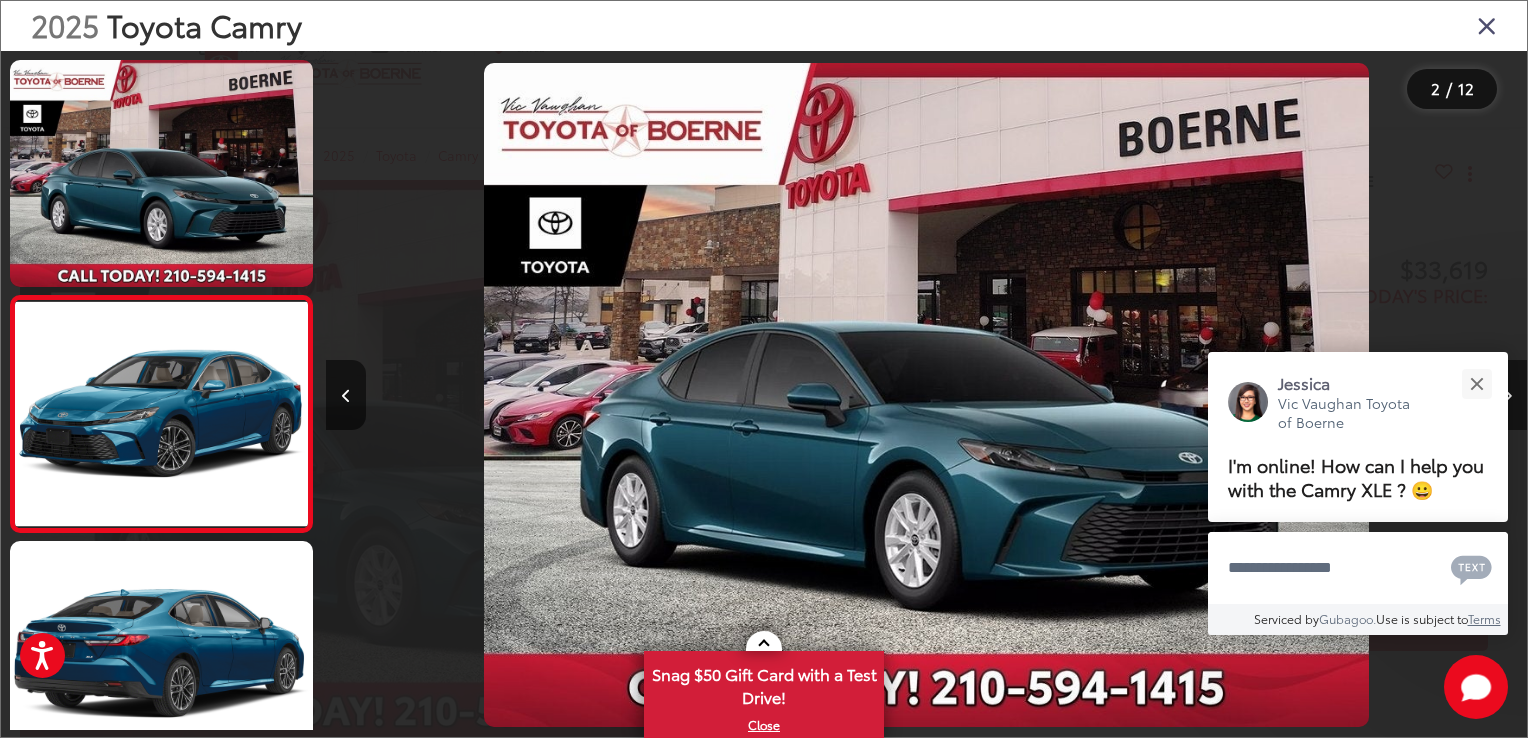 scroll, scrollTop: 0, scrollLeft: 1200, axis: horizontal 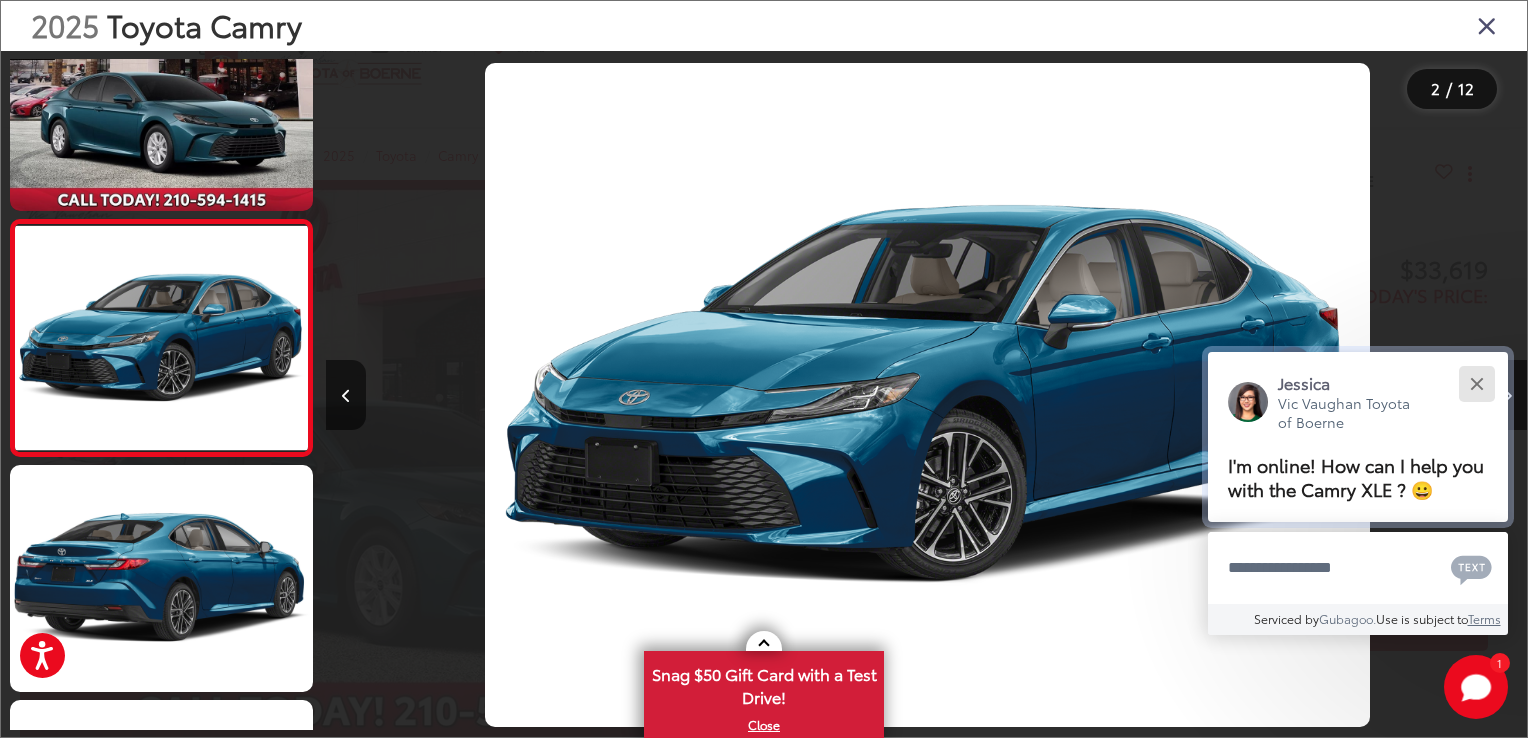 click at bounding box center [1476, 383] 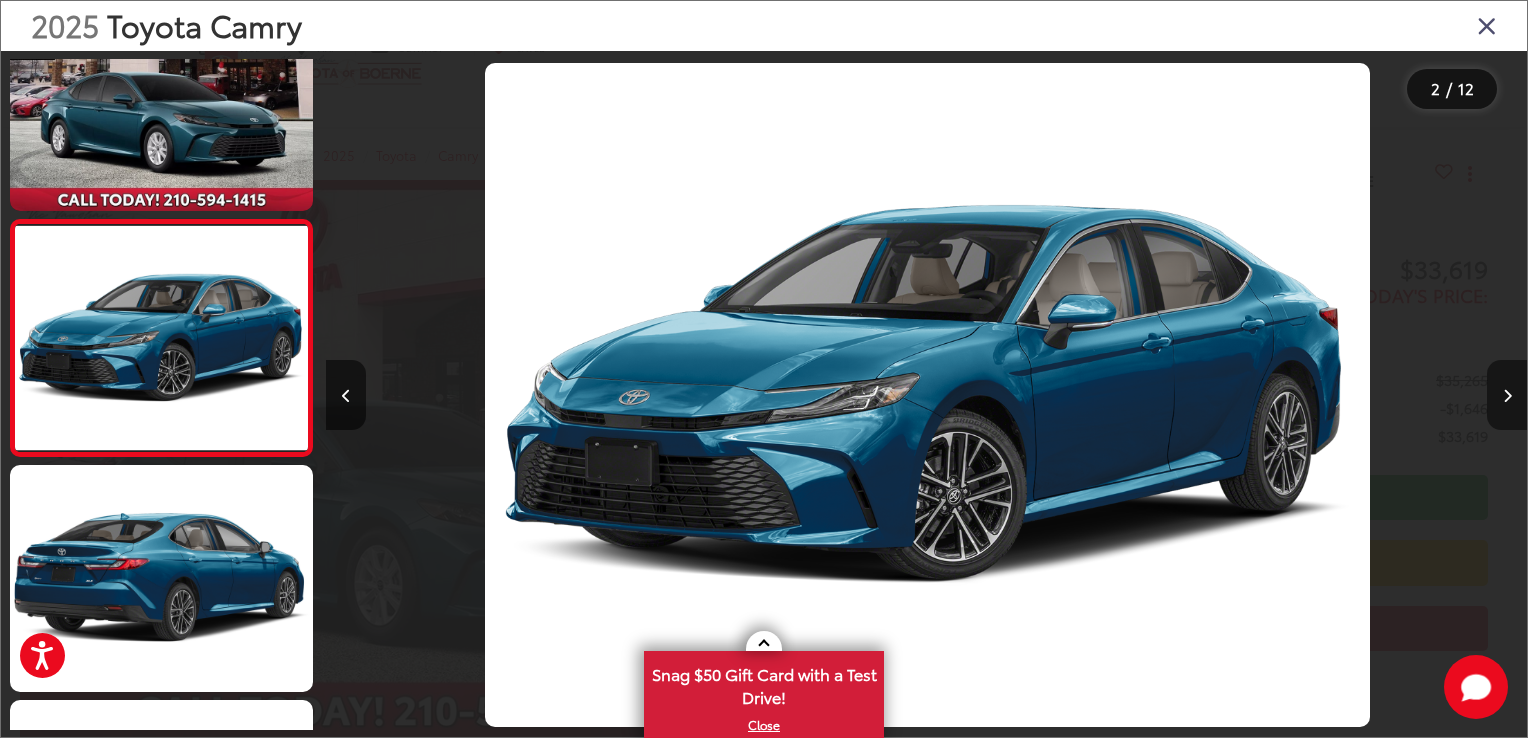 click at bounding box center (1507, 395) 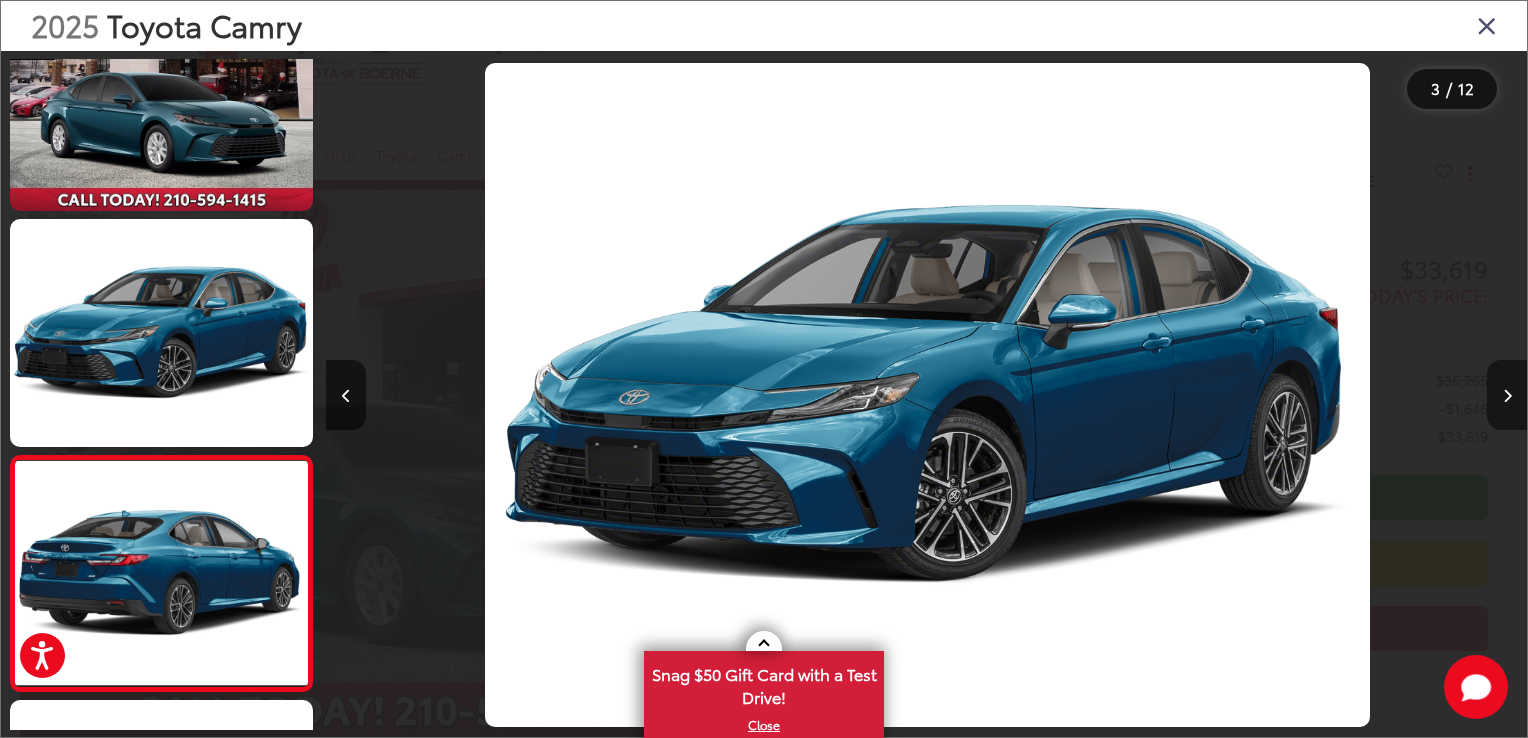 scroll, scrollTop: 0, scrollLeft: 2402, axis: horizontal 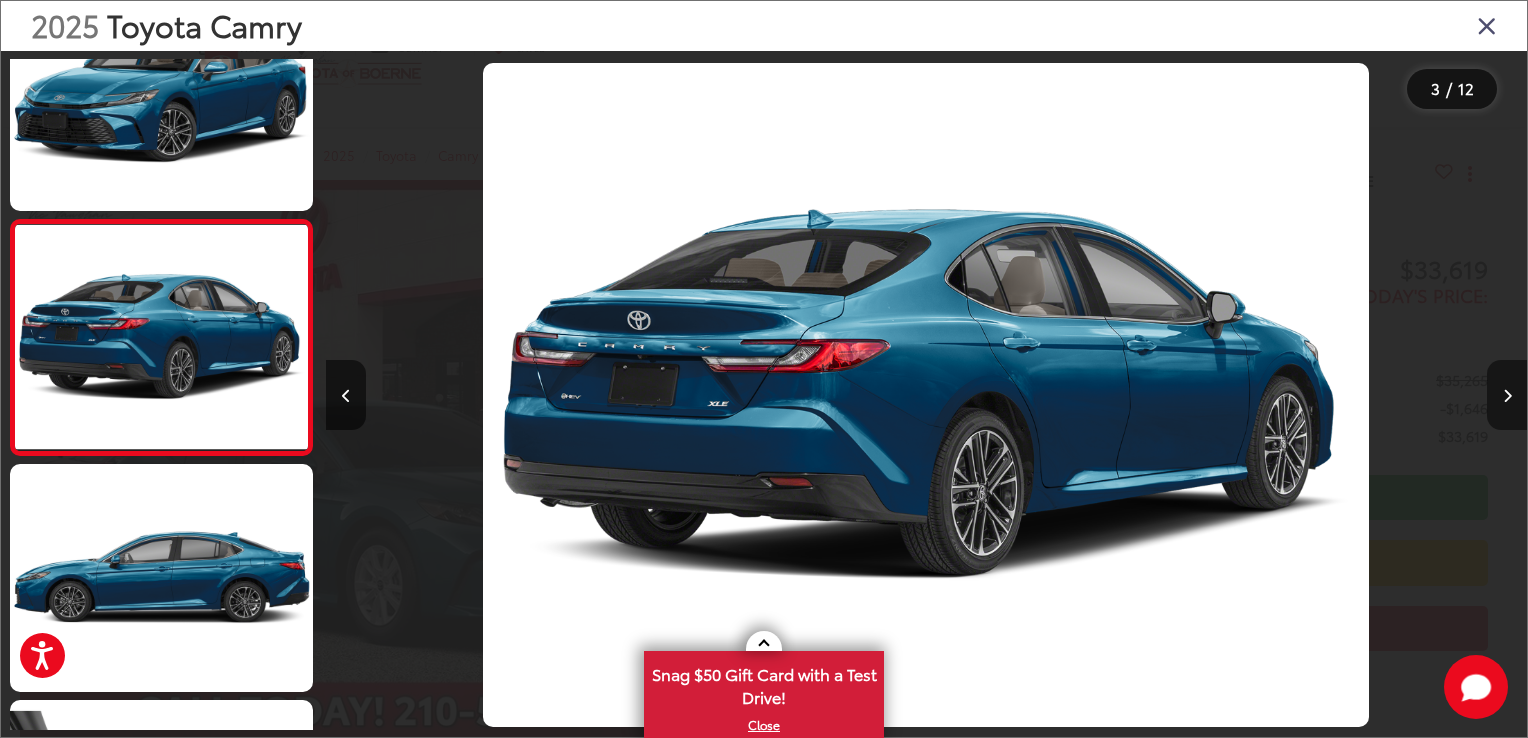 click at bounding box center (1507, 395) 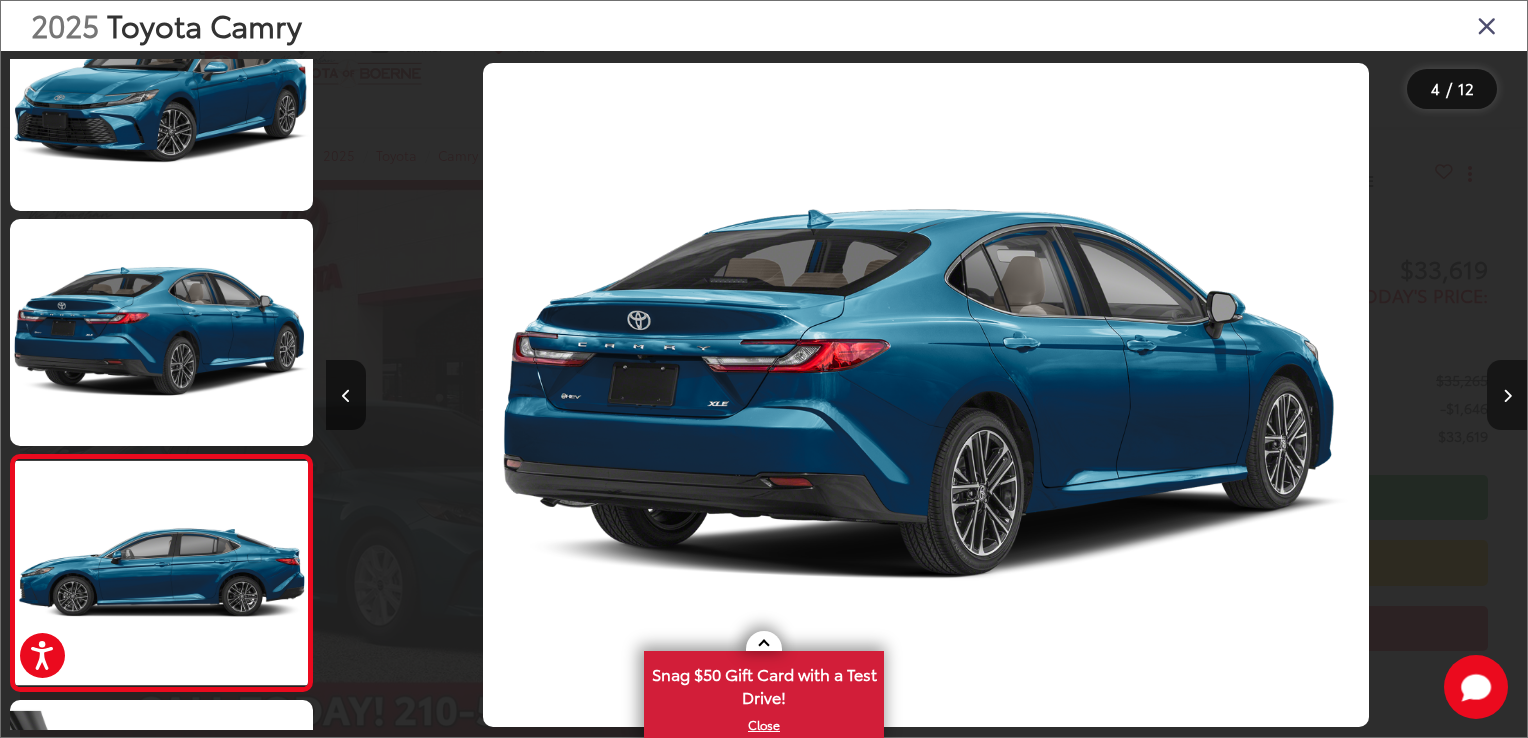 scroll, scrollTop: 0, scrollLeft: 3603, axis: horizontal 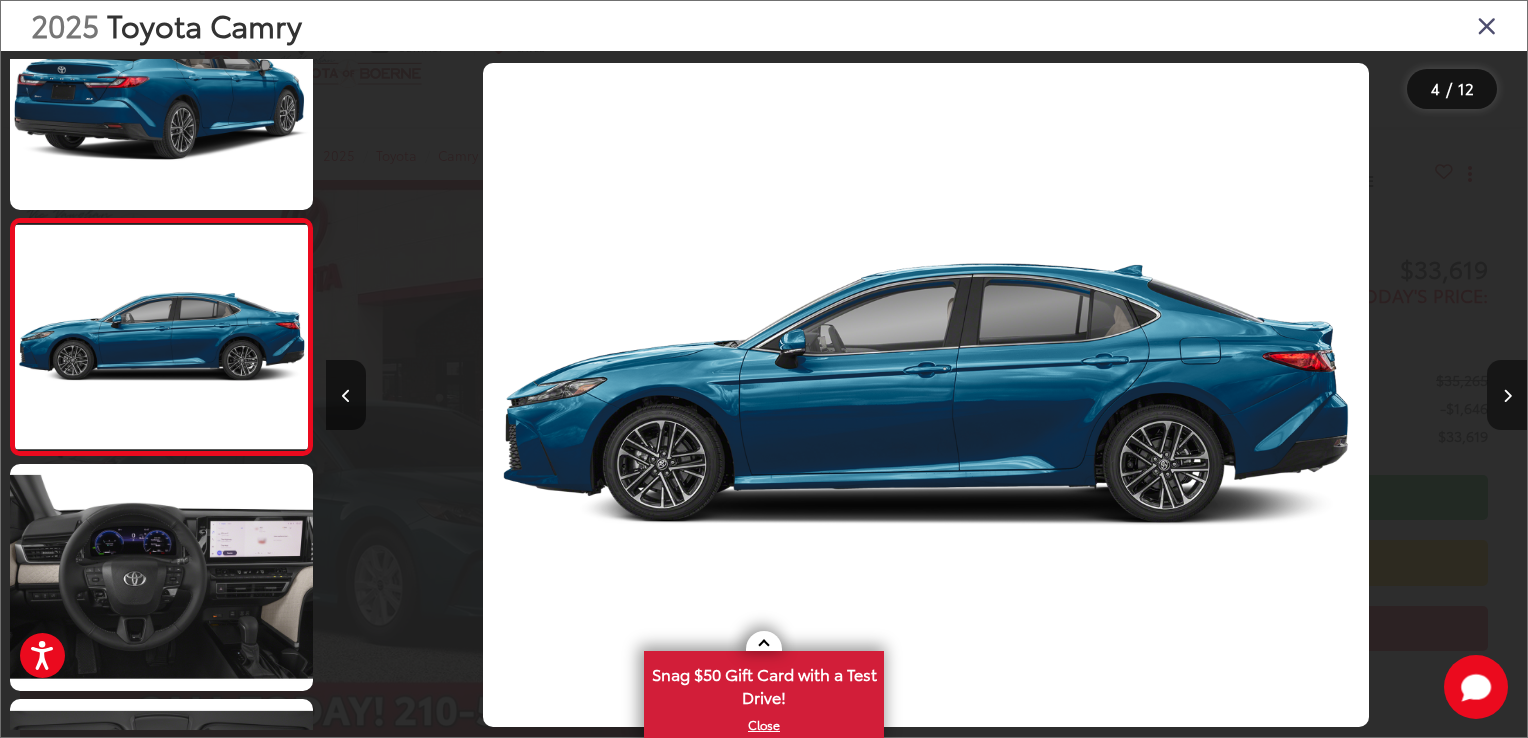 click at bounding box center (1507, 395) 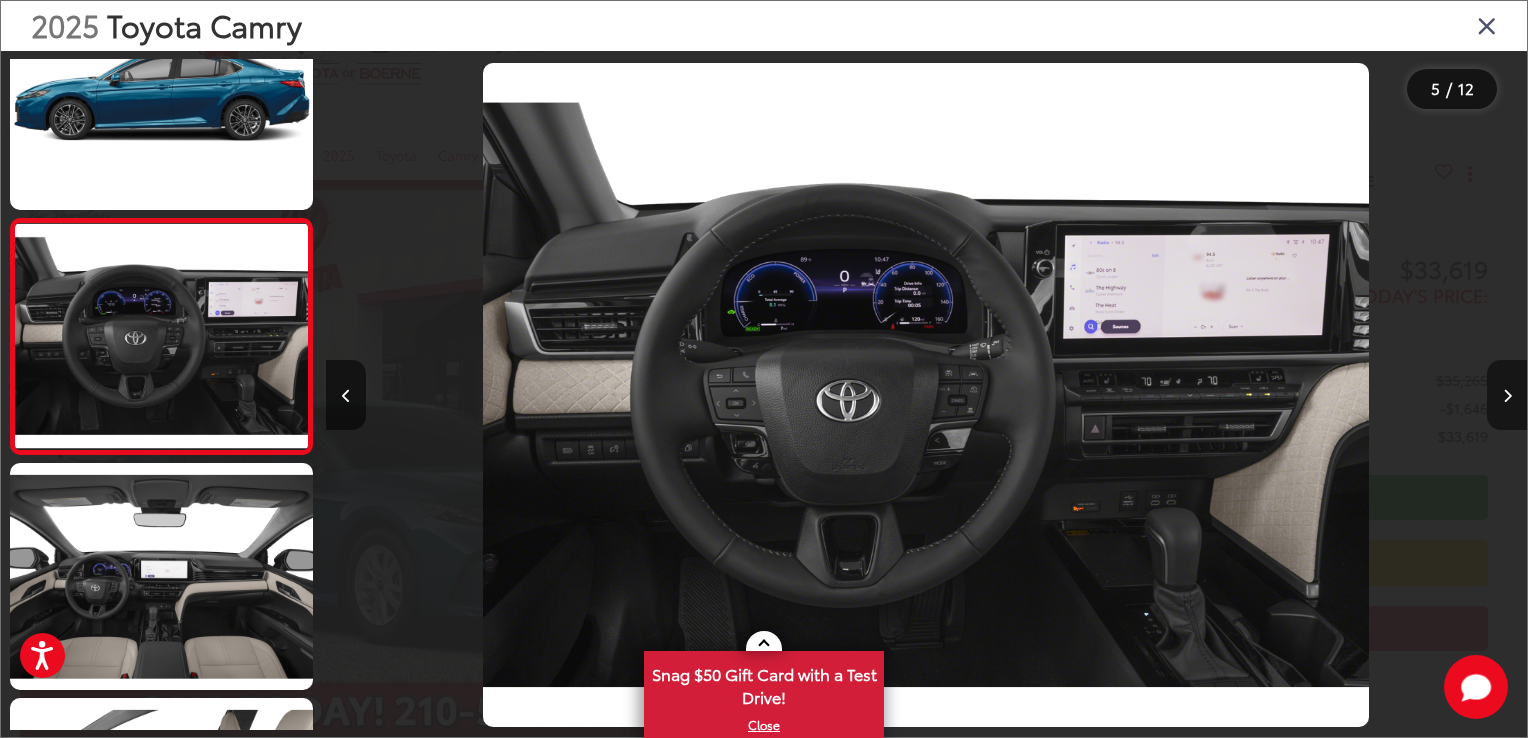 click at bounding box center [1507, 395] 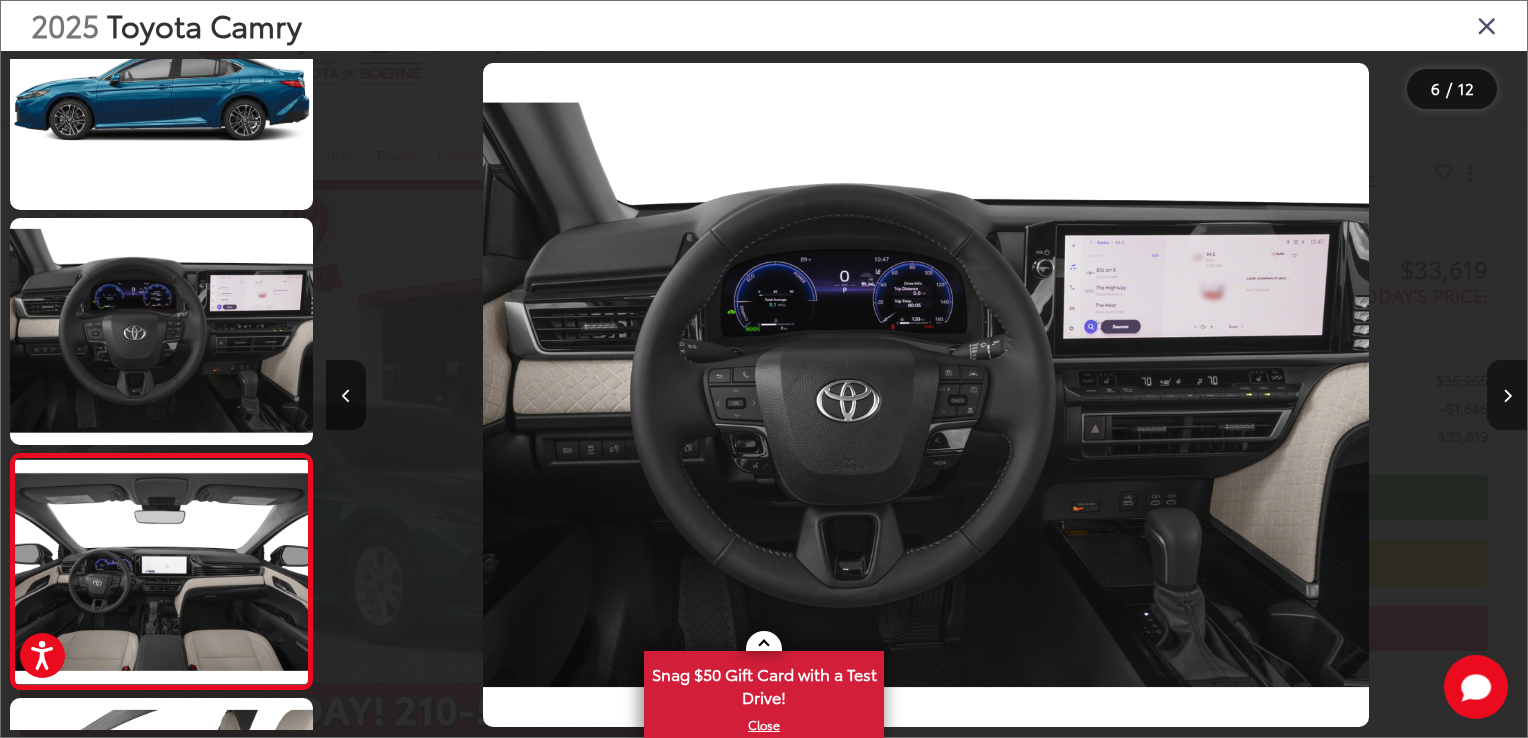 scroll, scrollTop: 0, scrollLeft: 6005, axis: horizontal 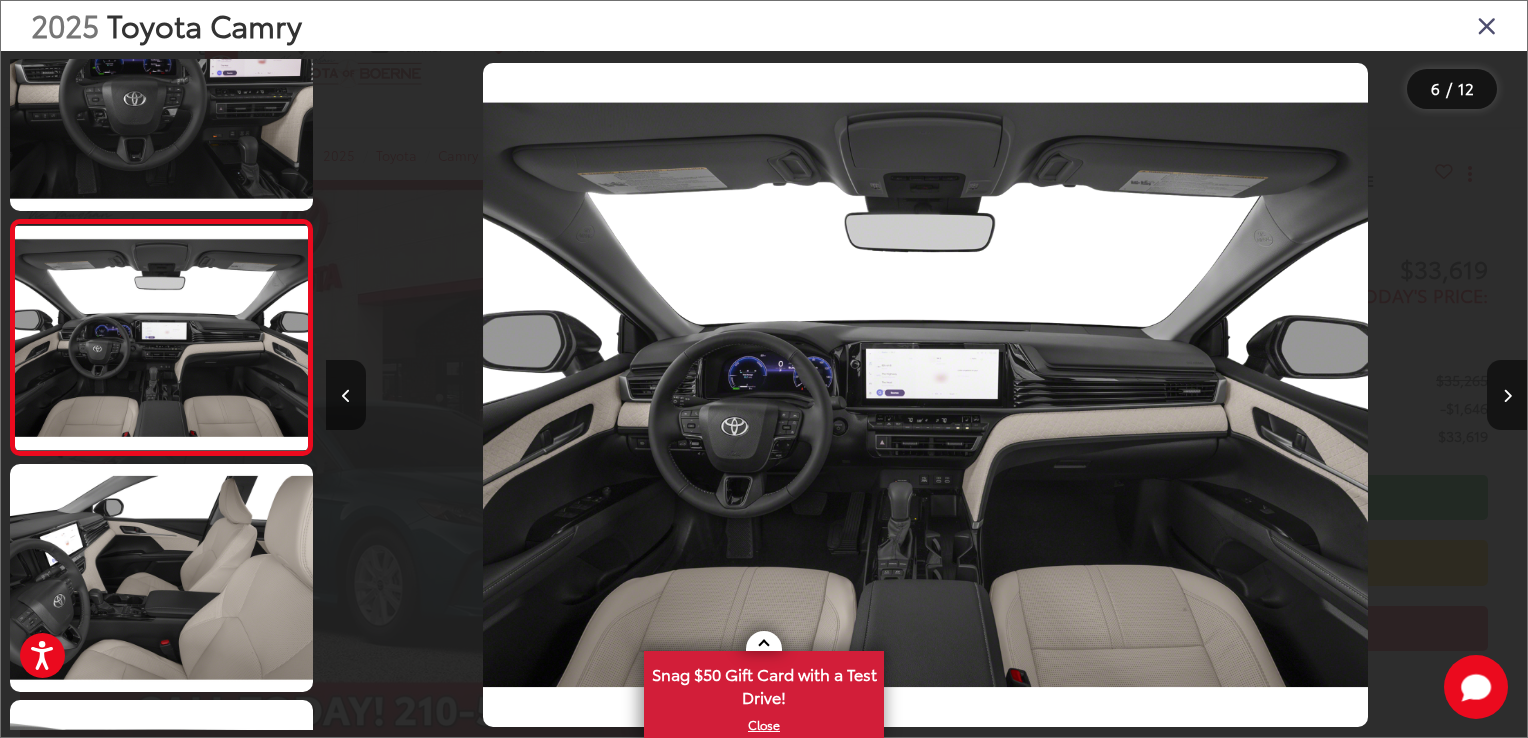 click at bounding box center (1377, 395) 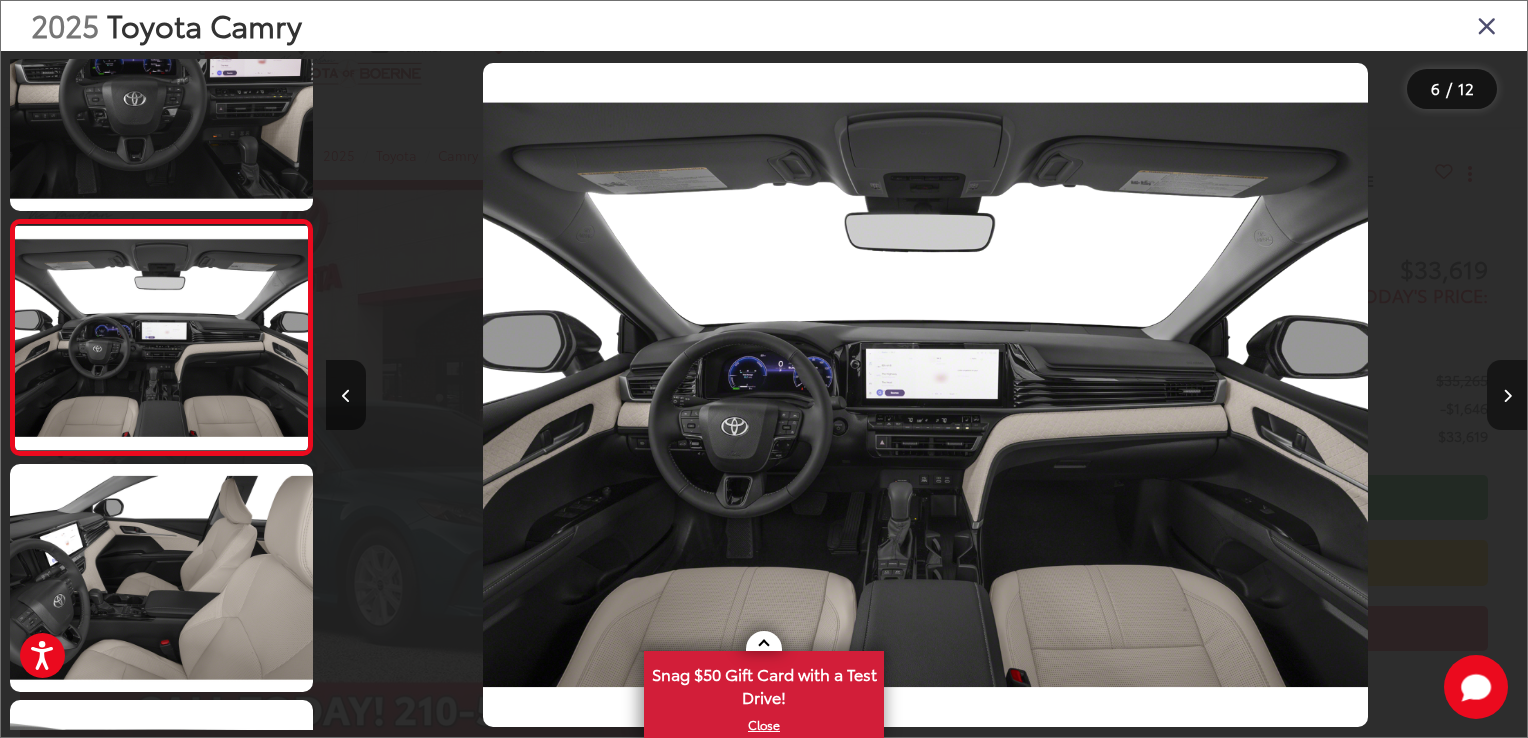click at bounding box center [1507, 395] 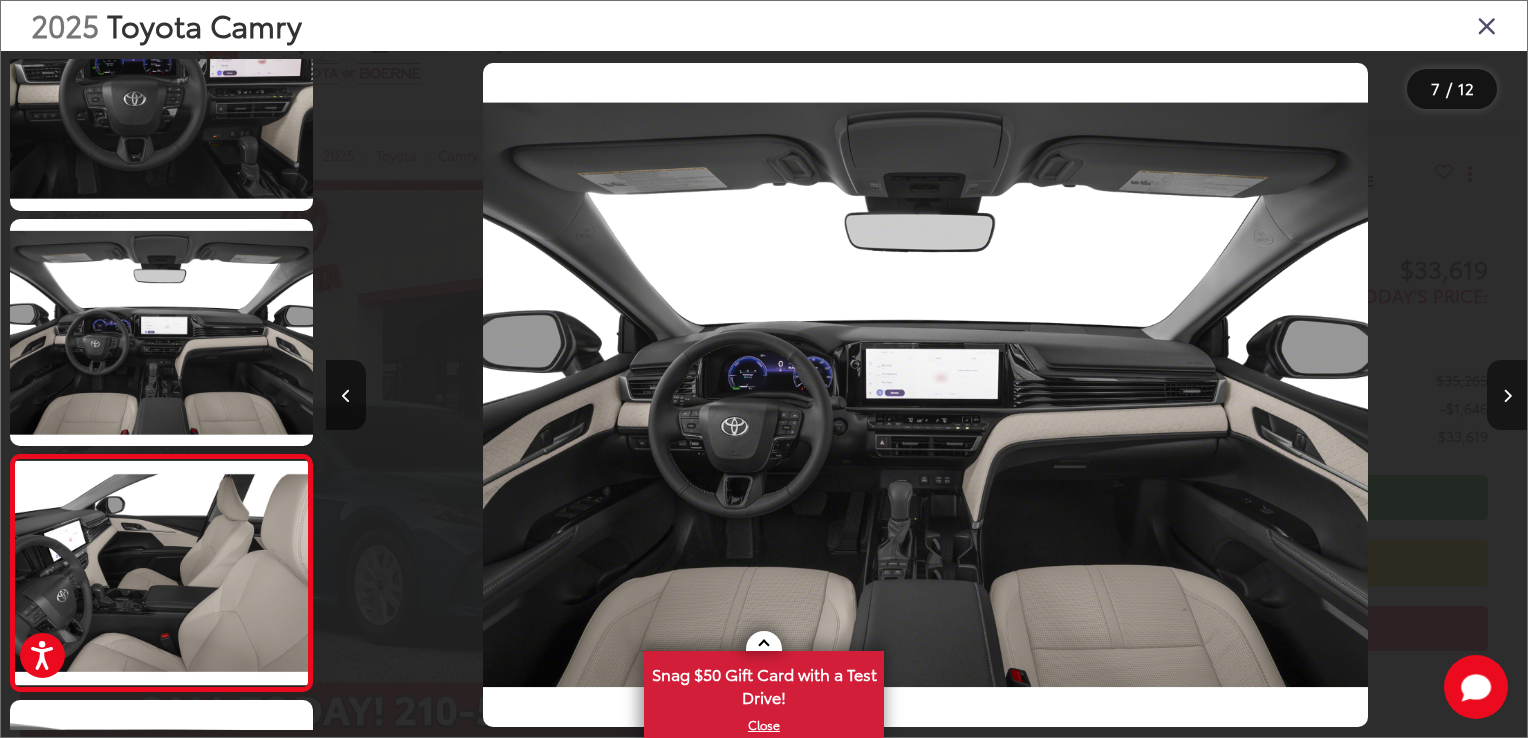 scroll, scrollTop: 0, scrollLeft: 7206, axis: horizontal 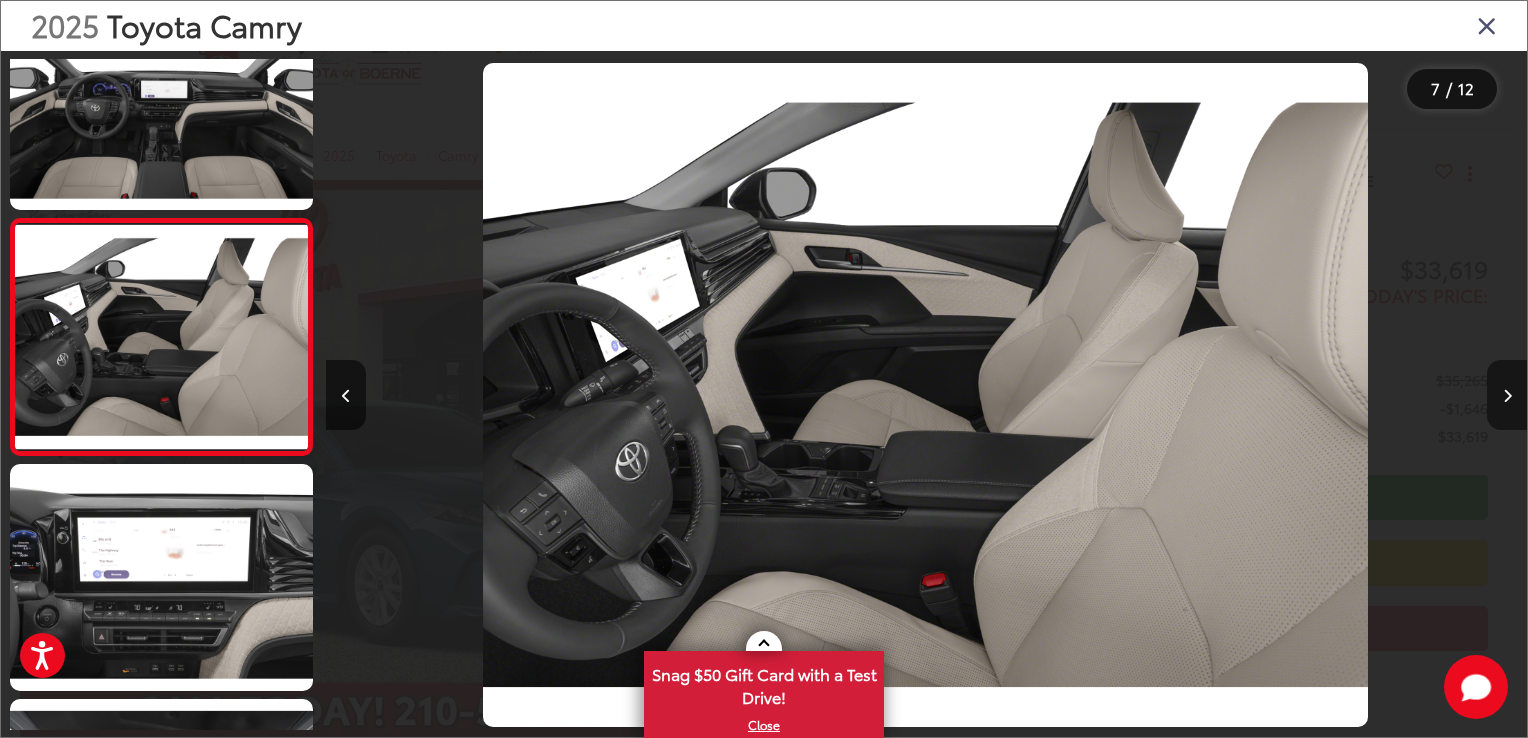 click at bounding box center (1507, 395) 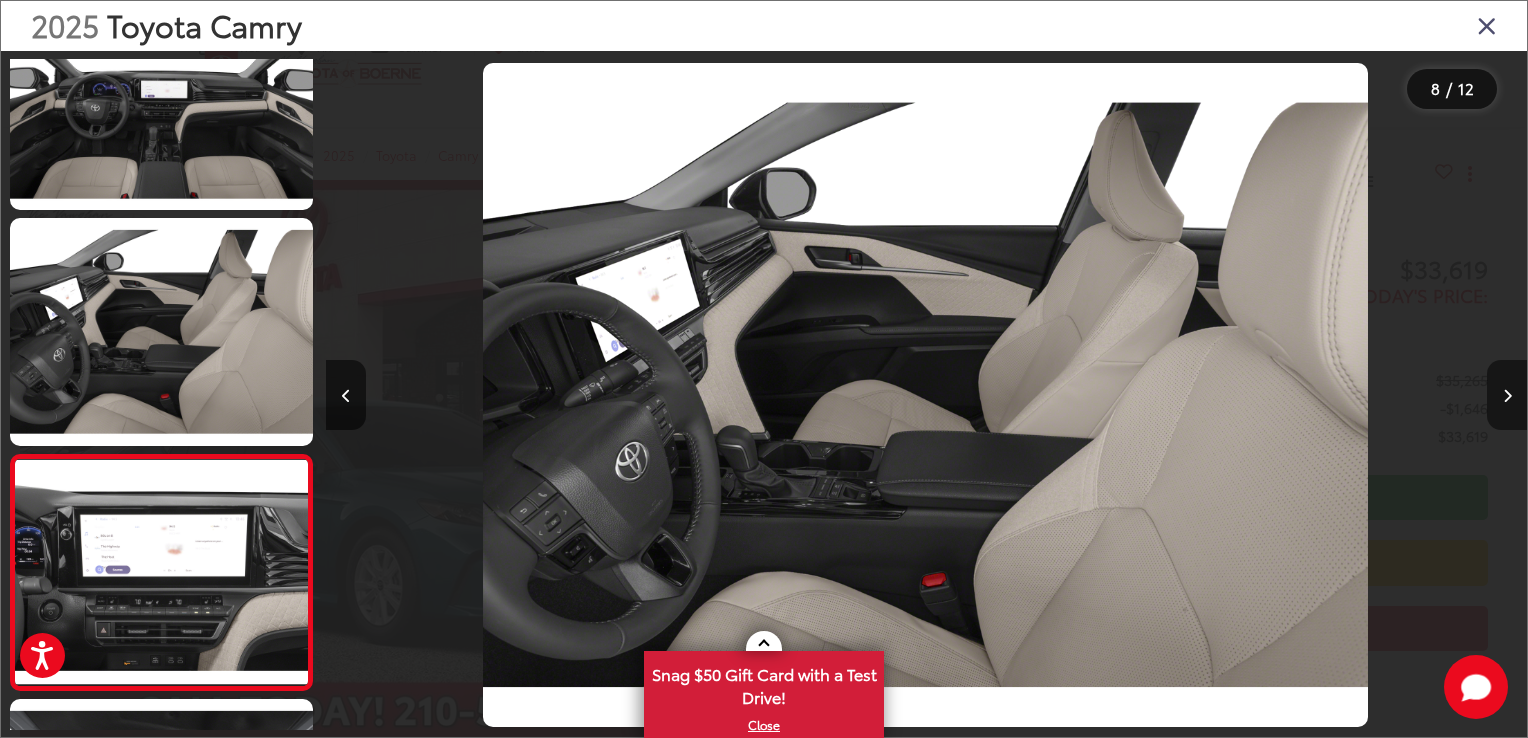 scroll, scrollTop: 0, scrollLeft: 8408, axis: horizontal 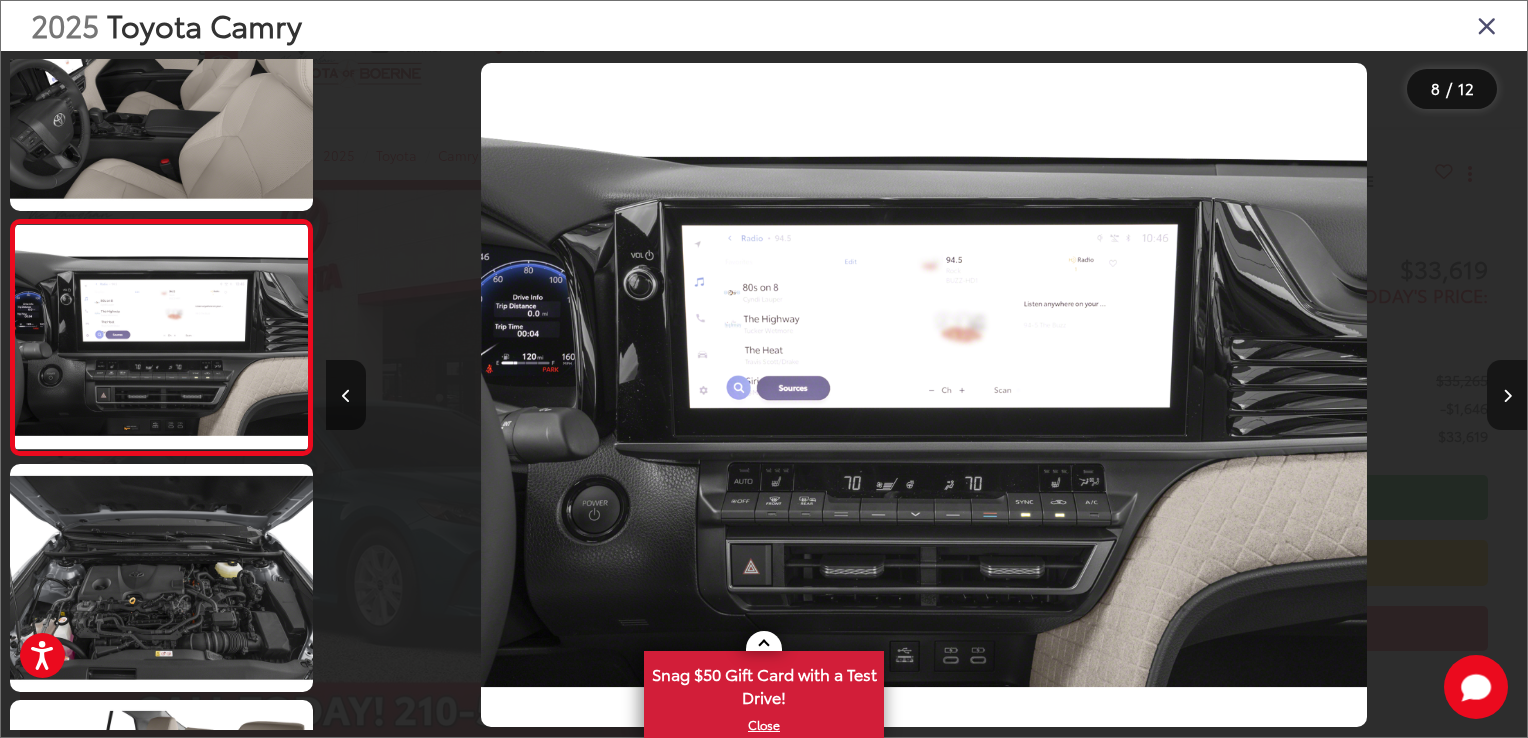 click at bounding box center [1507, 395] 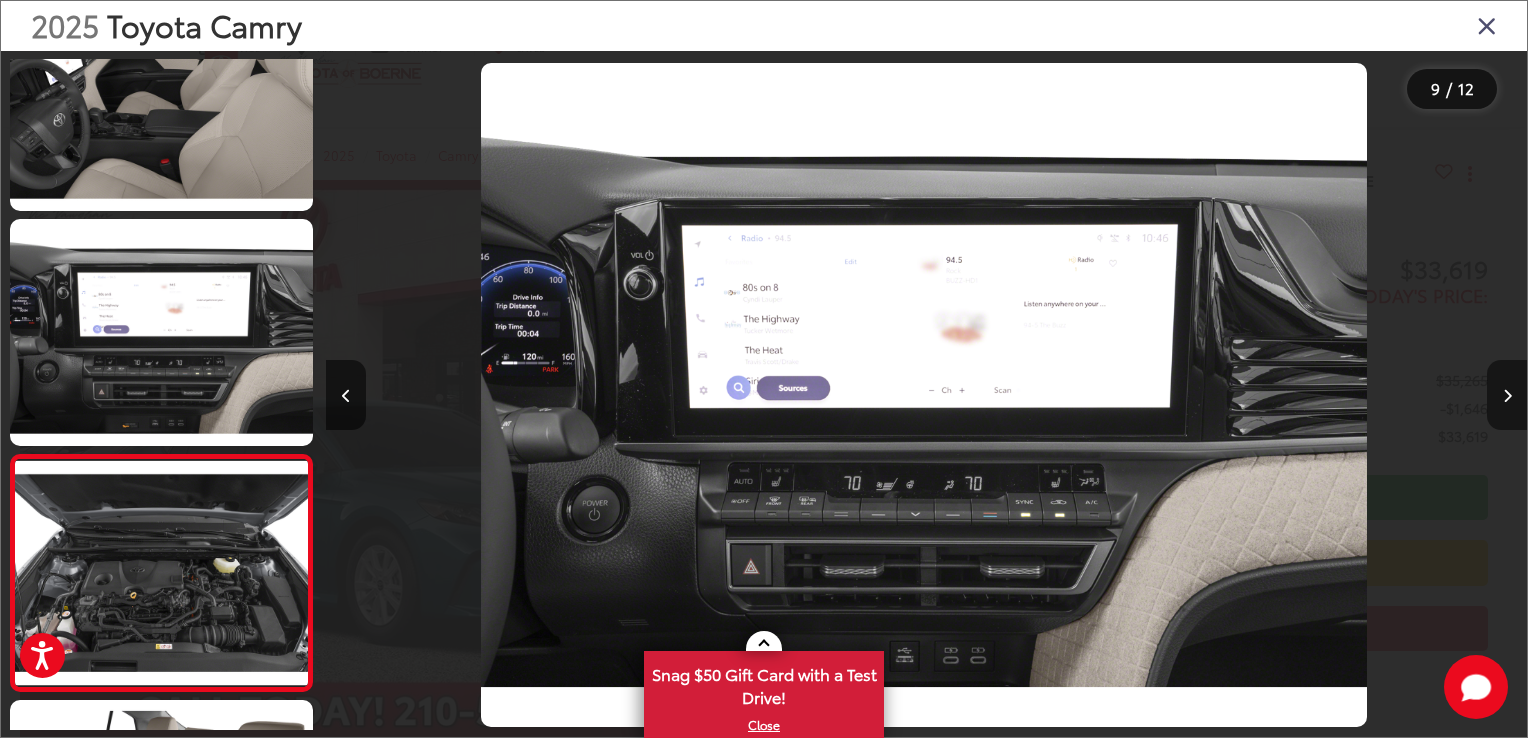 scroll, scrollTop: 0, scrollLeft: 9608, axis: horizontal 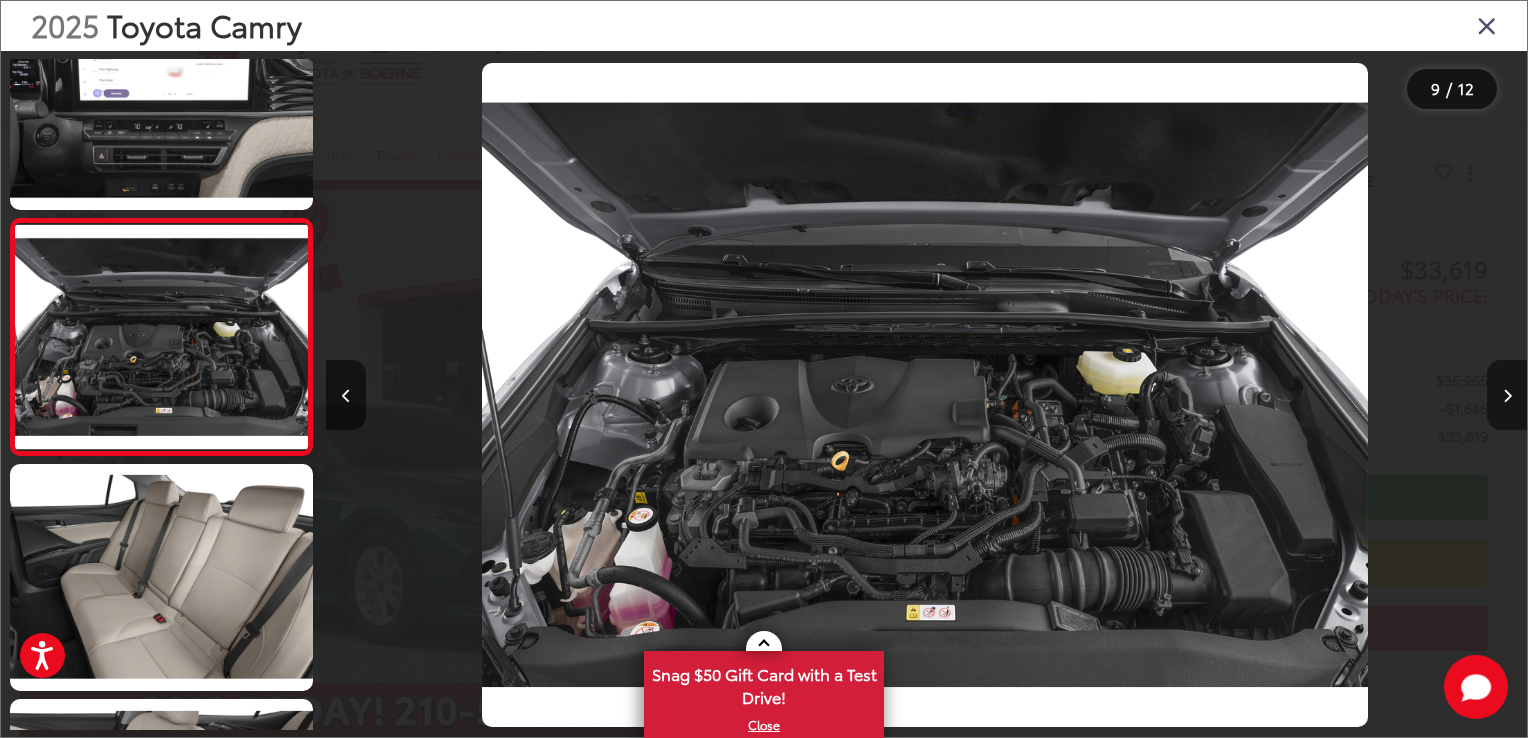 click at bounding box center (1507, 395) 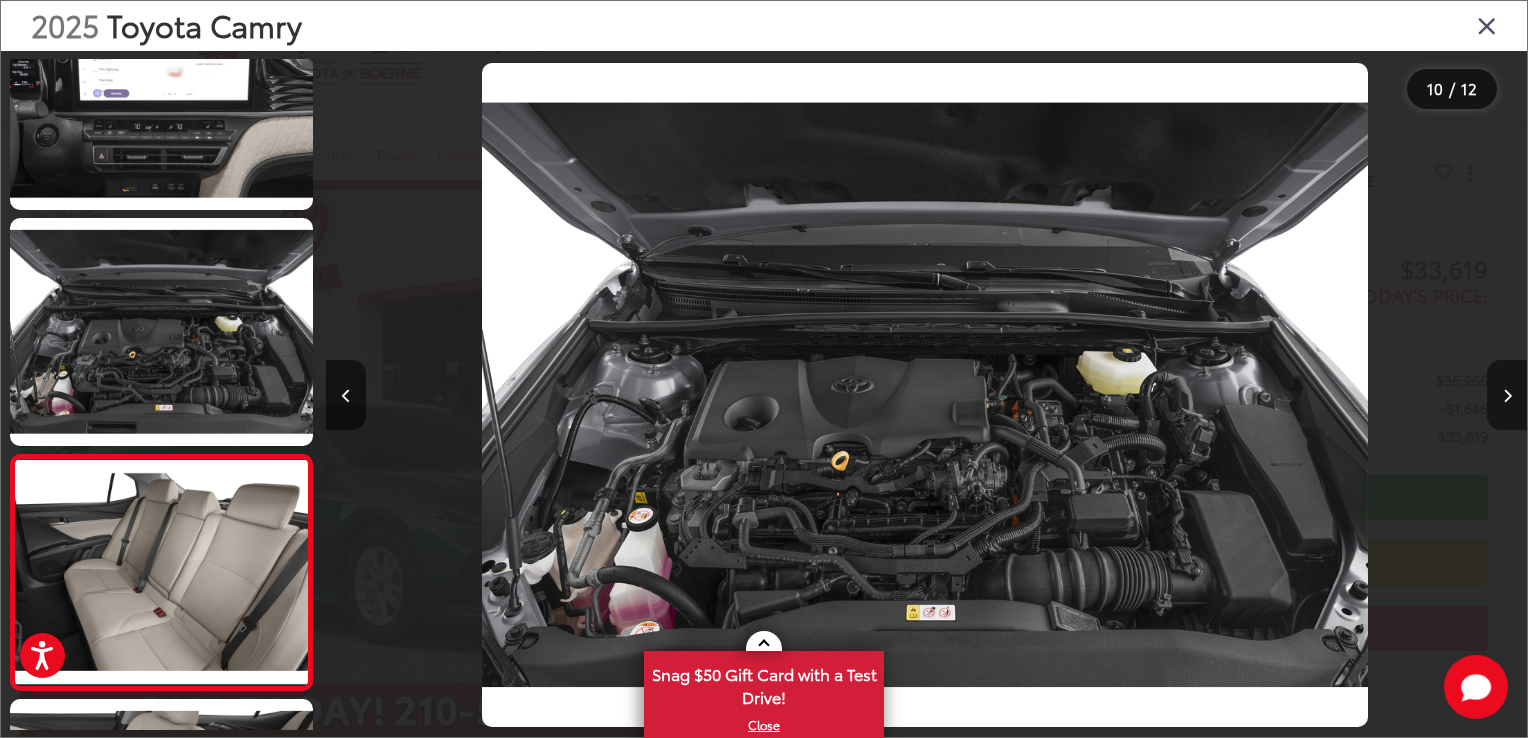 scroll, scrollTop: 0, scrollLeft: 10810, axis: horizontal 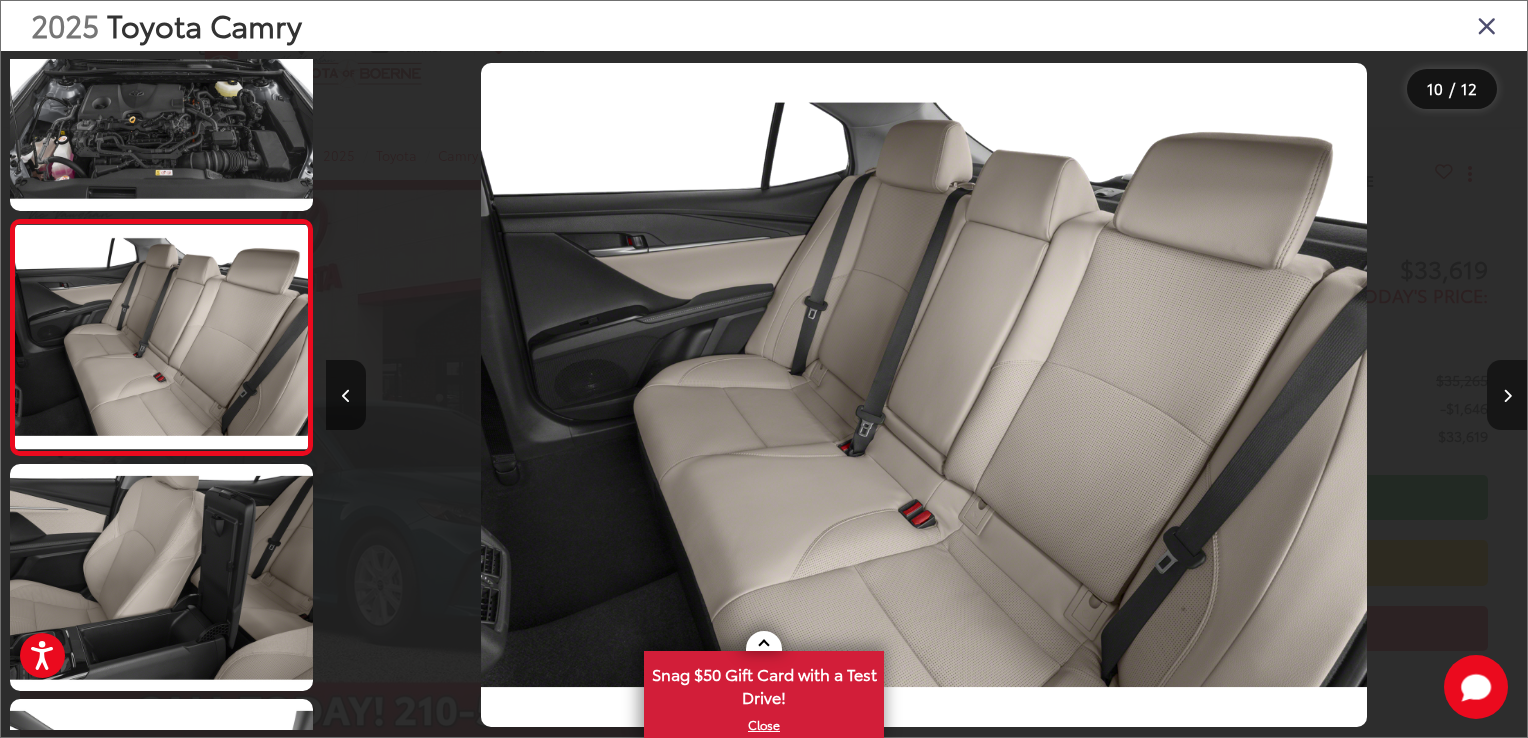 click at bounding box center [1507, 395] 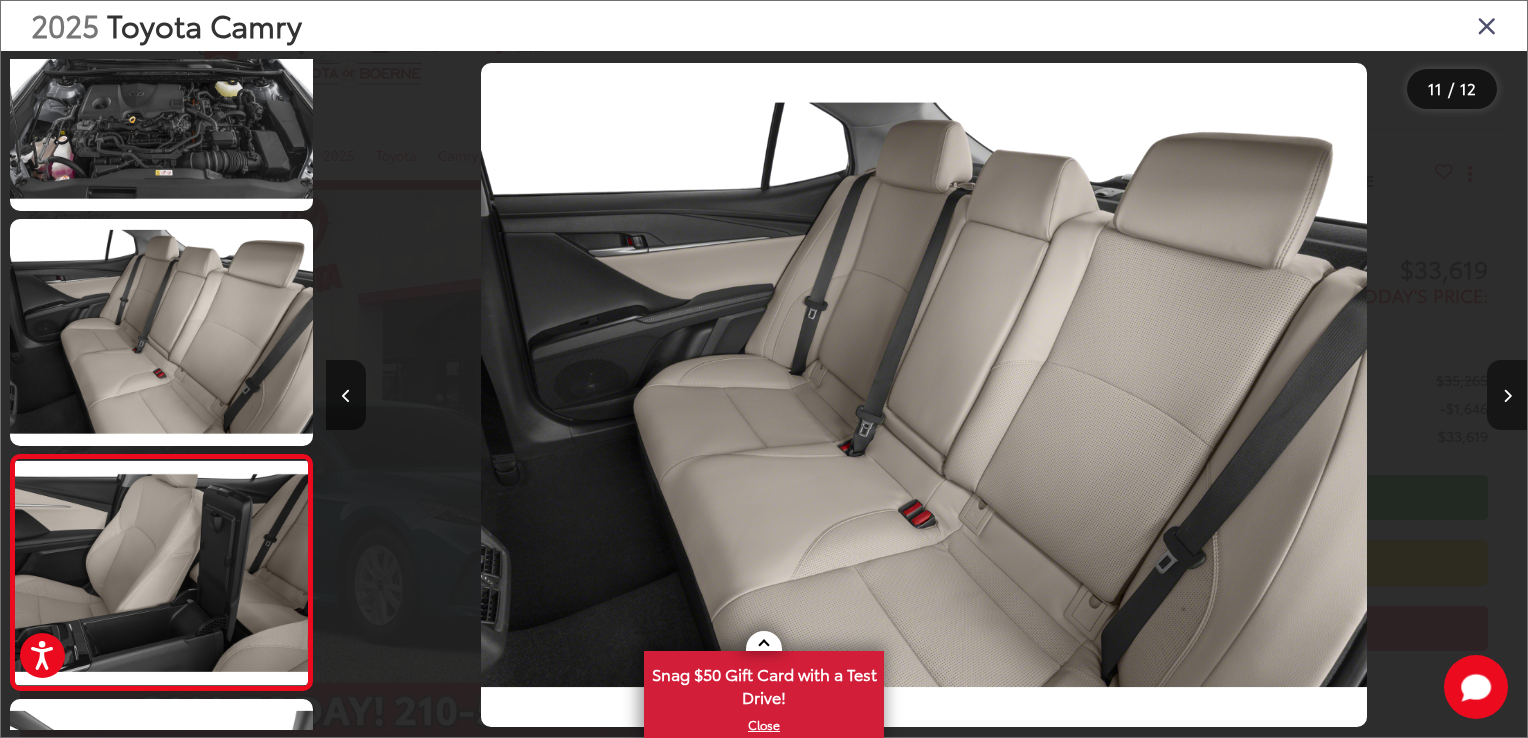scroll, scrollTop: 0, scrollLeft: 12011, axis: horizontal 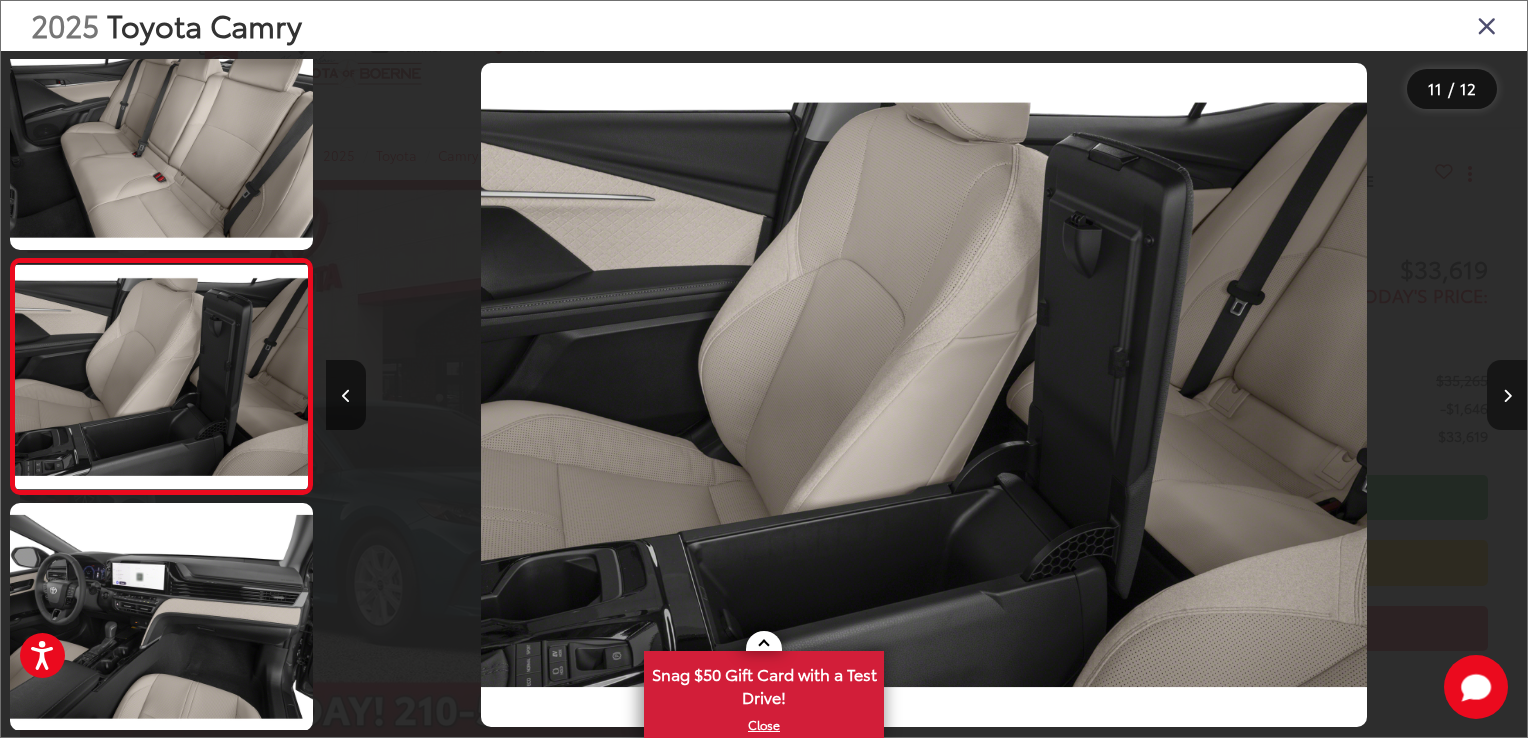 click at bounding box center [1507, 395] 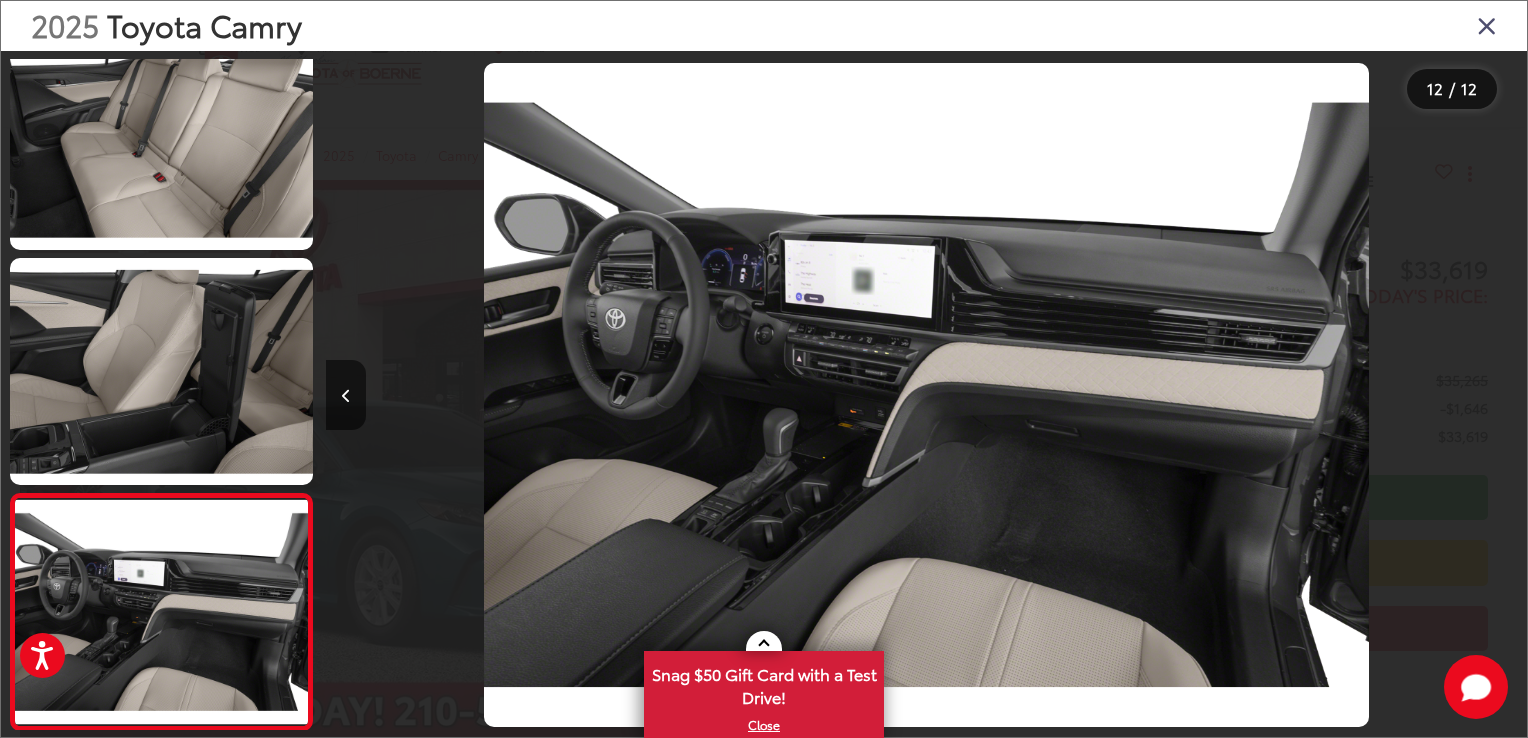 click at bounding box center (1377, 395) 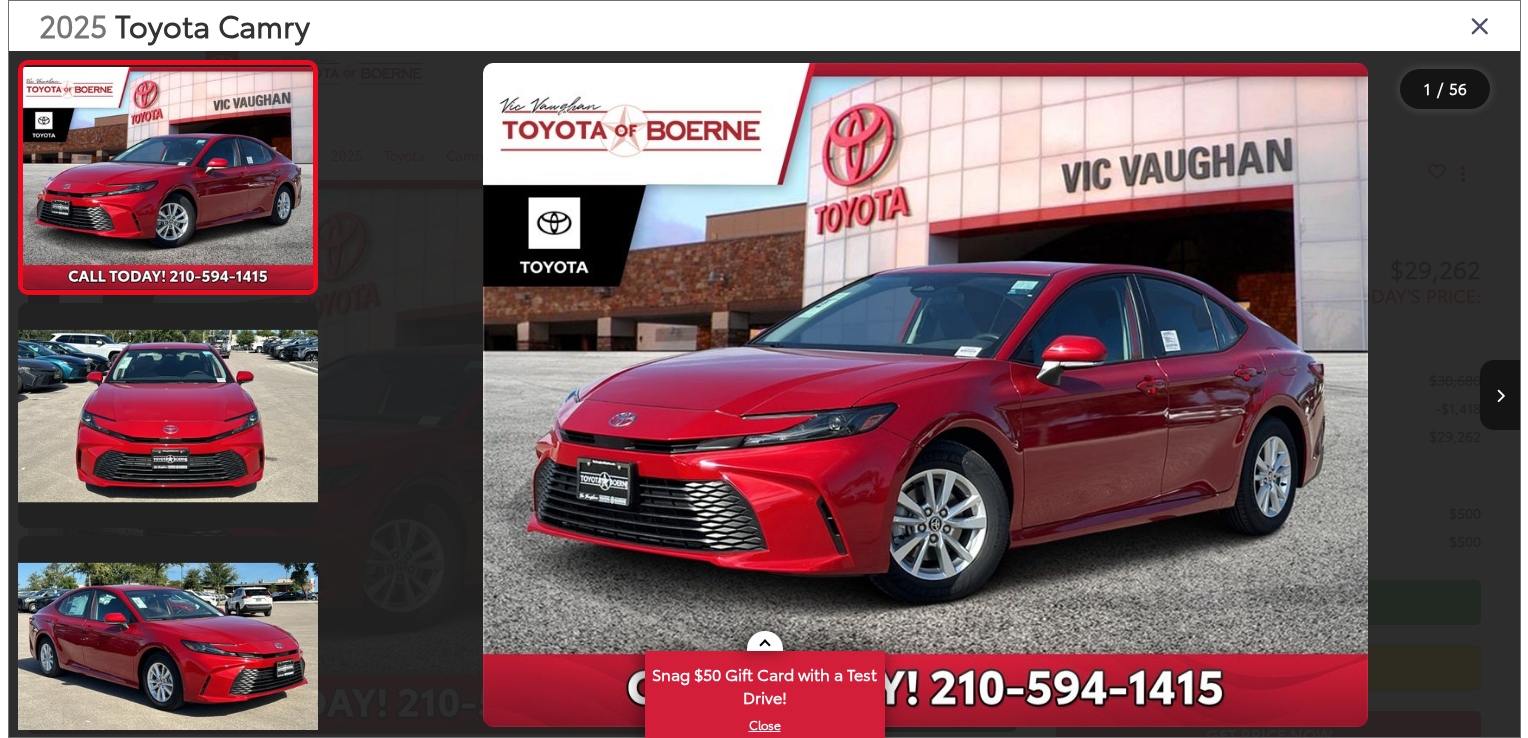 scroll, scrollTop: 0, scrollLeft: 0, axis: both 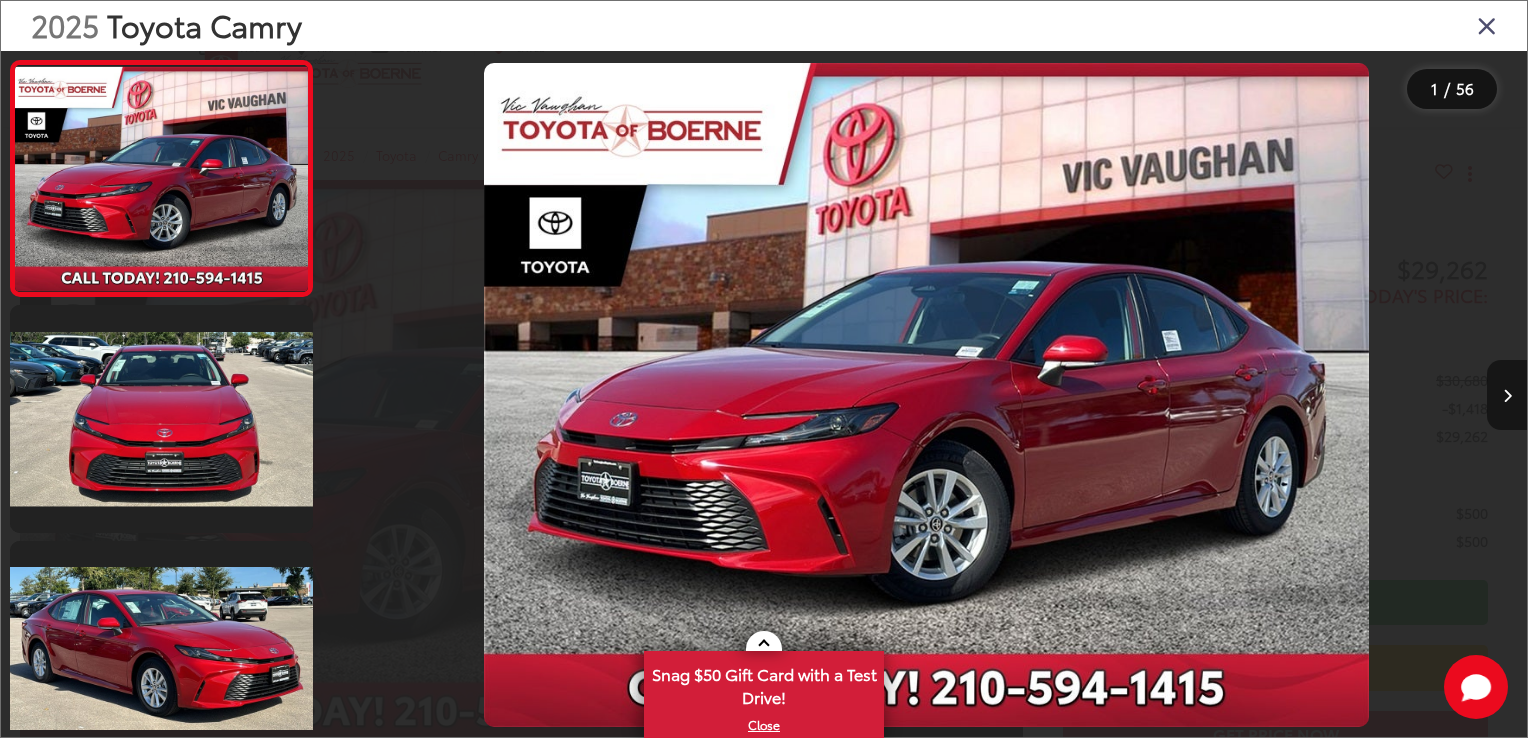 click at bounding box center [1507, 396] 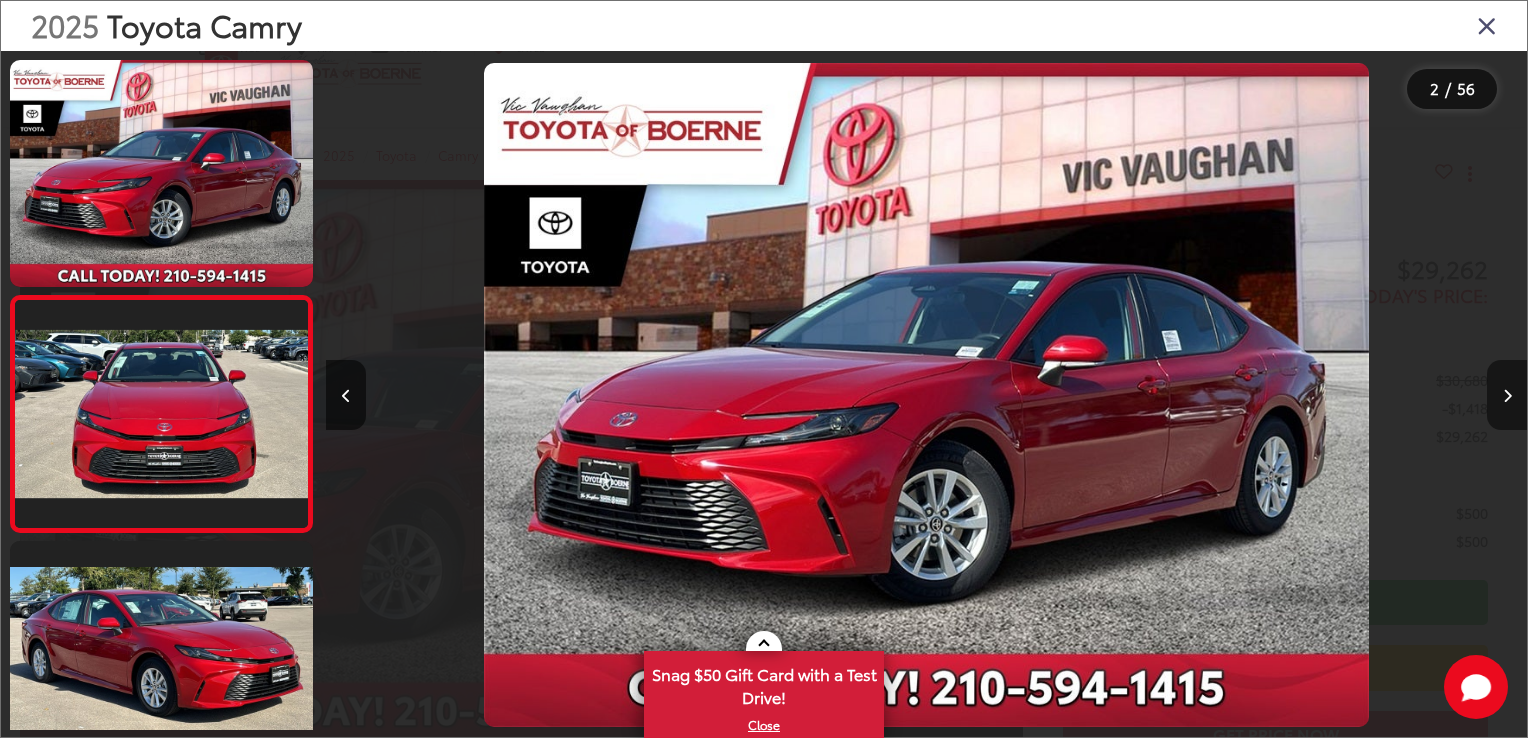 scroll, scrollTop: 0, scrollLeft: 1200, axis: horizontal 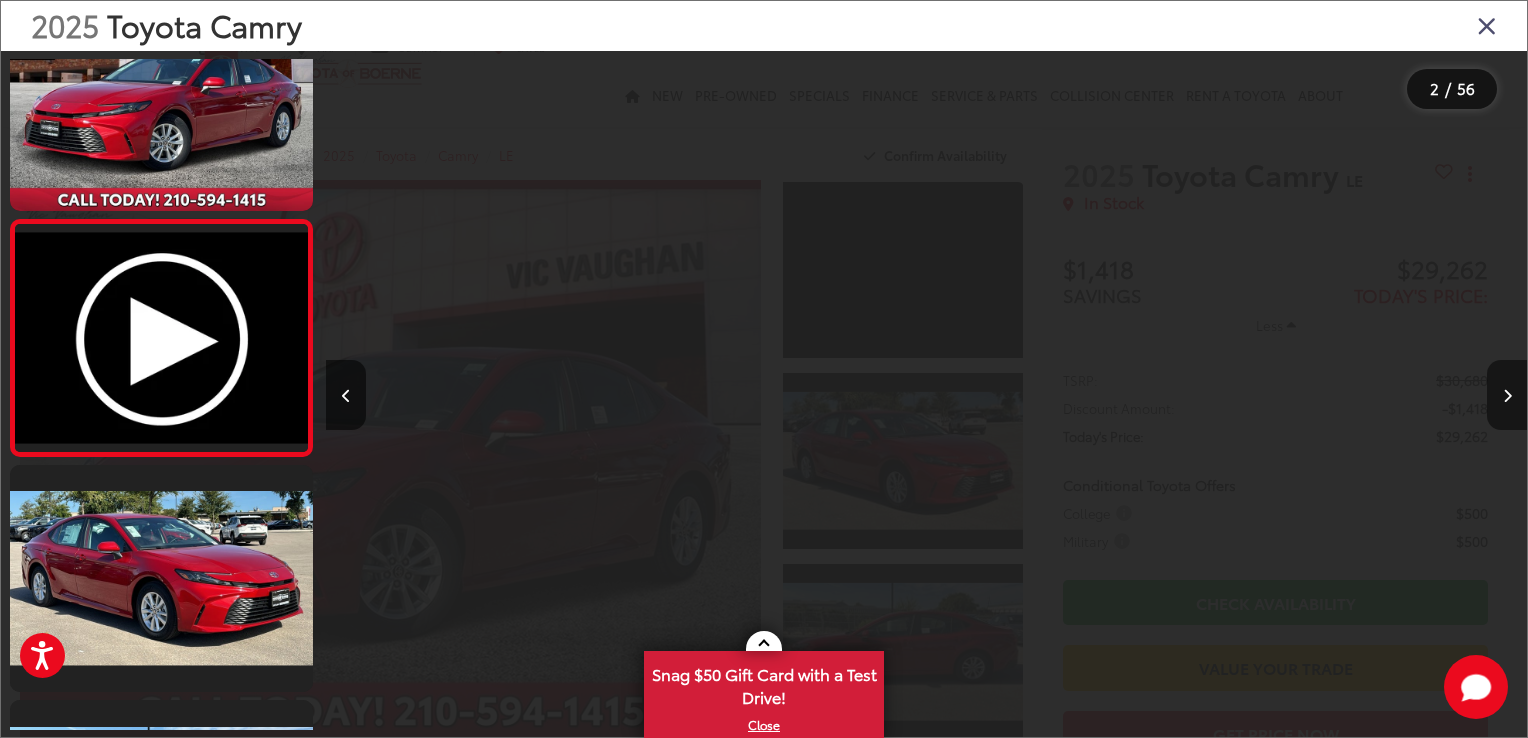 click at bounding box center (1507, 396) 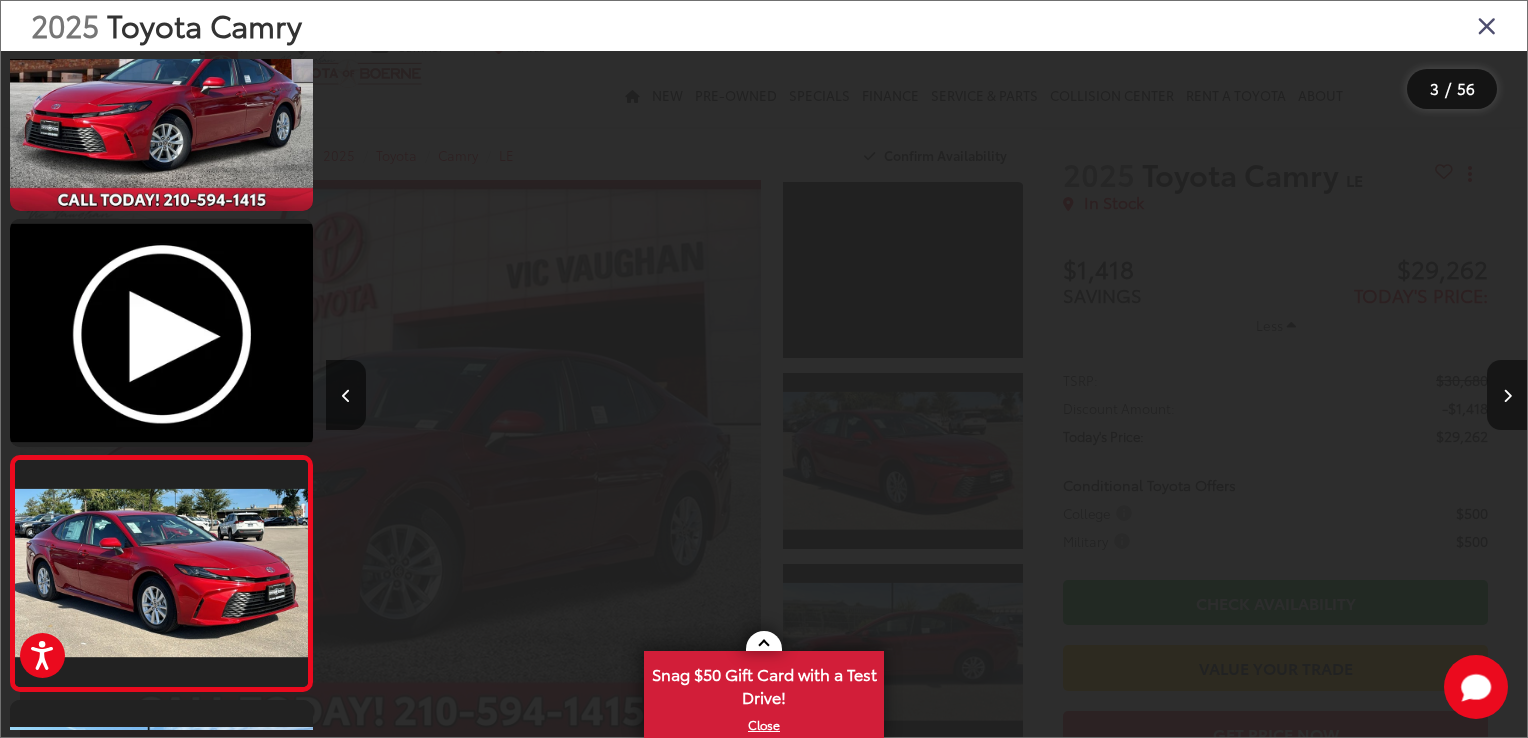 scroll, scrollTop: 0, scrollLeft: 2402, axis: horizontal 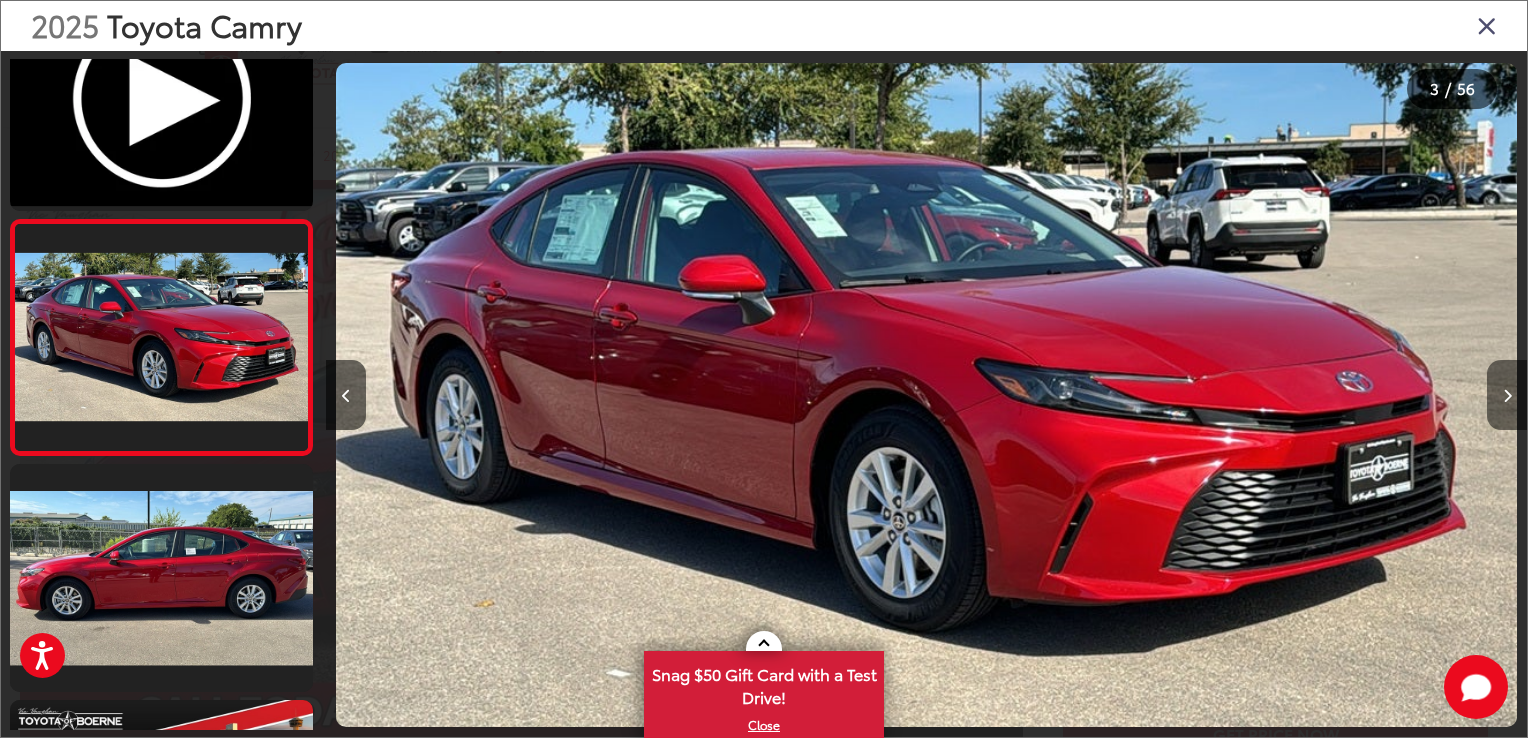 click at bounding box center (1507, 396) 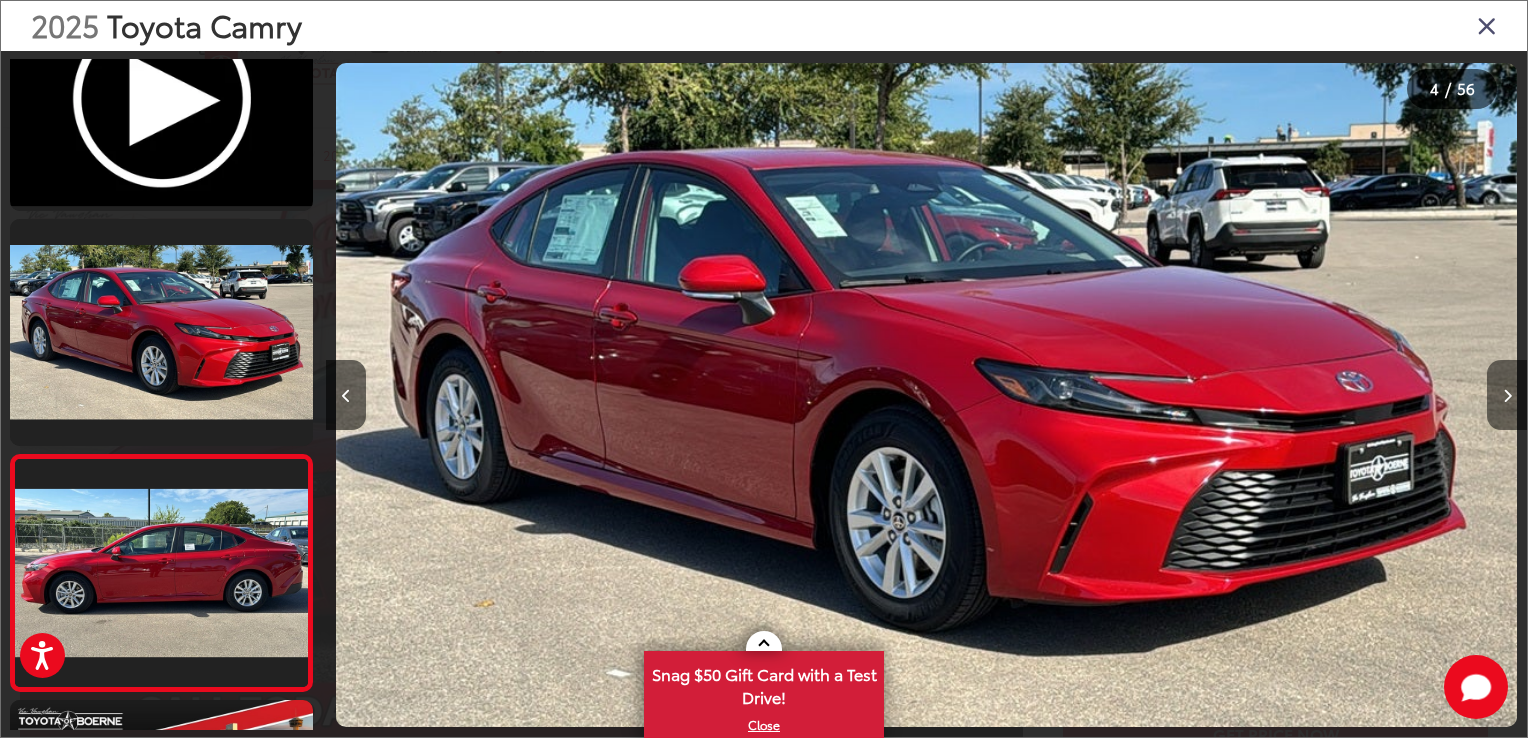scroll, scrollTop: 0, scrollLeft: 3603, axis: horizontal 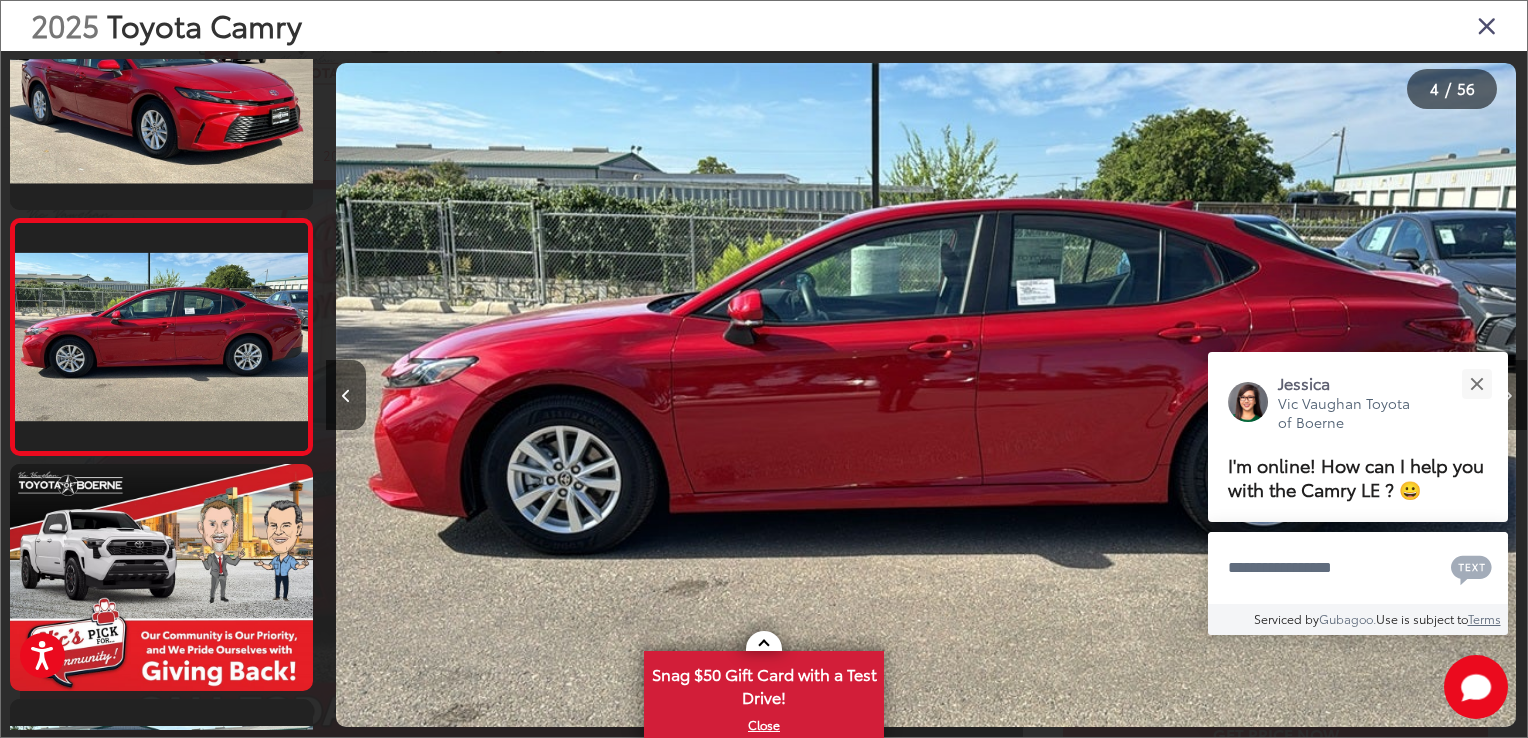 click on "[PERSON] [BRAND] of [CITY] I'm online! How can I help you with the [MODEL] ? 😀" at bounding box center (1358, 437) 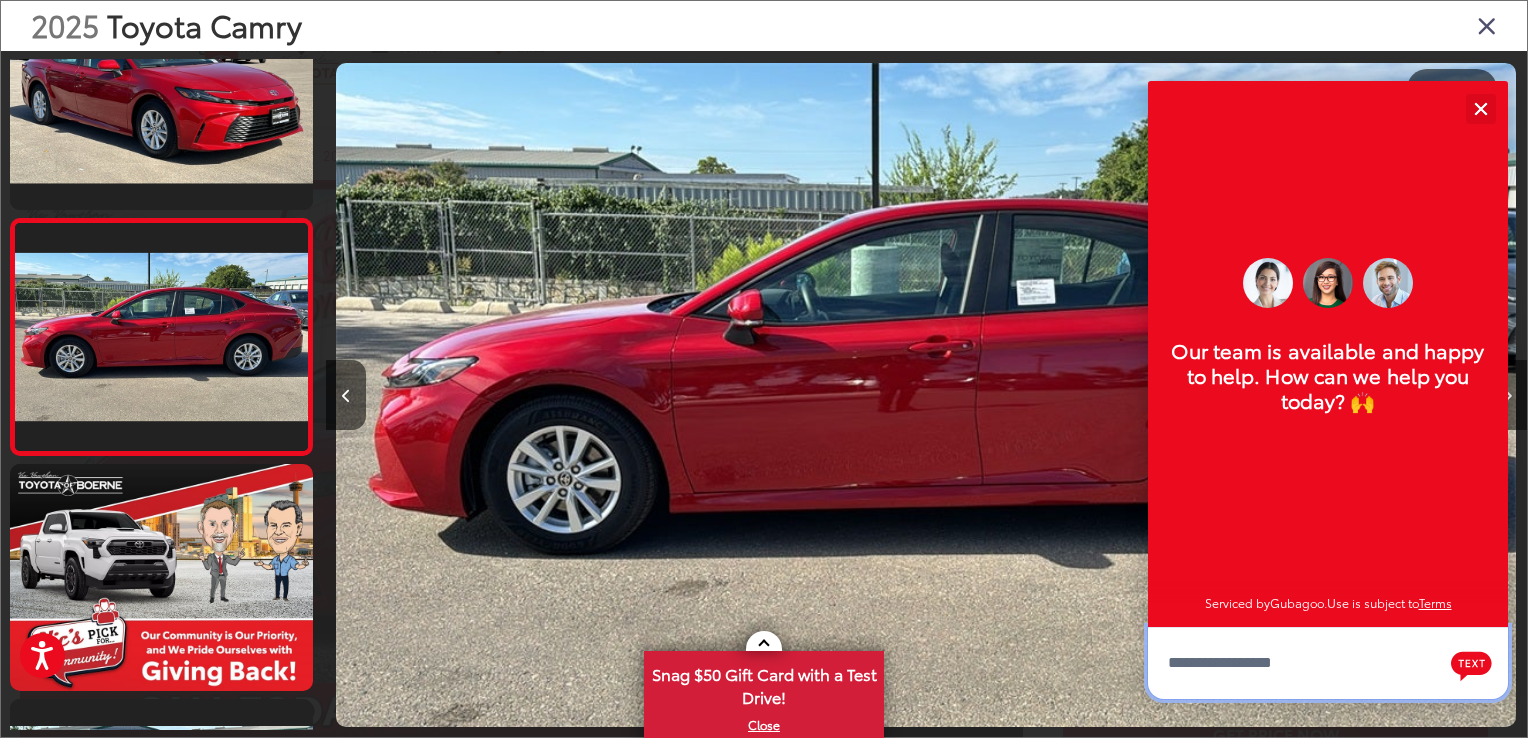 scroll, scrollTop: 24, scrollLeft: 0, axis: vertical 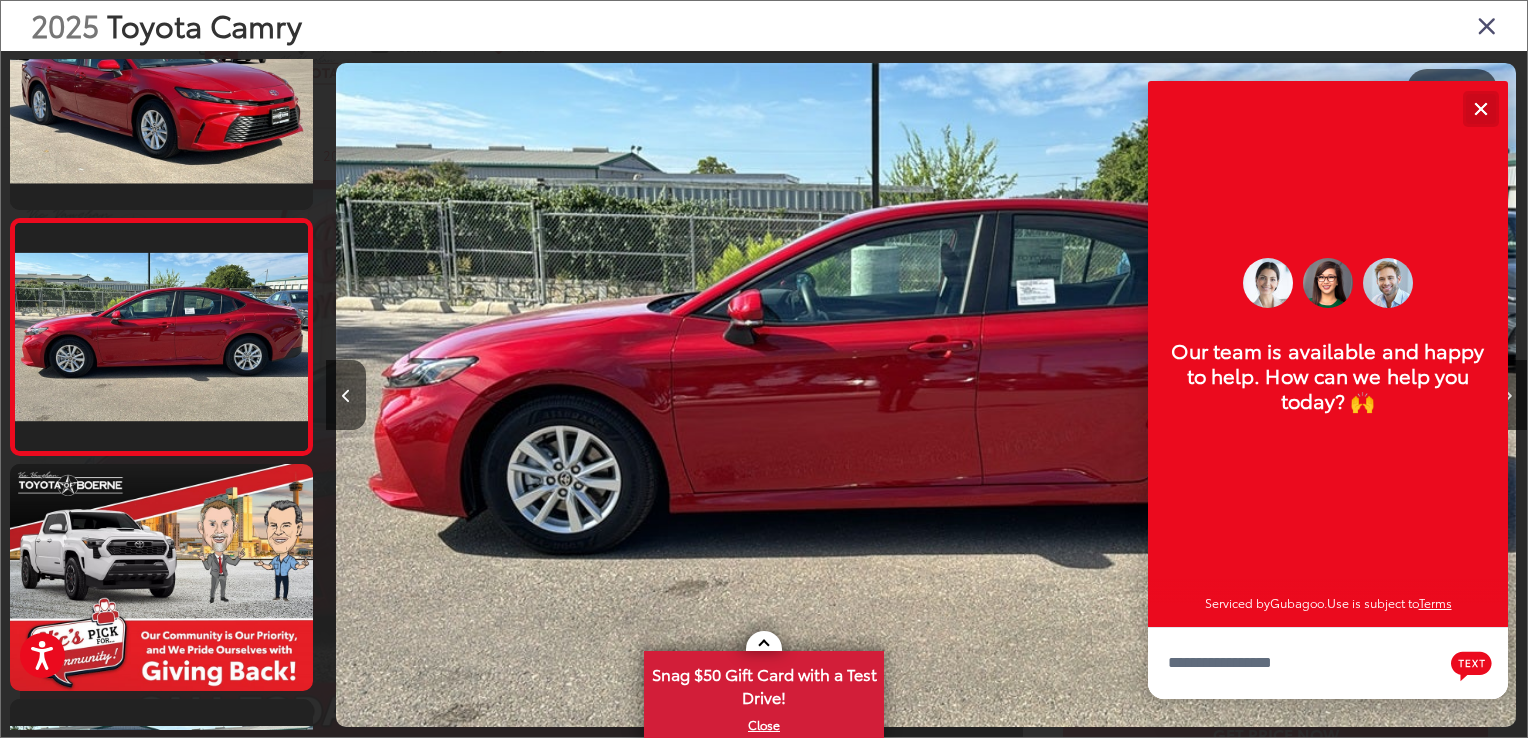 click at bounding box center (1480, 108) 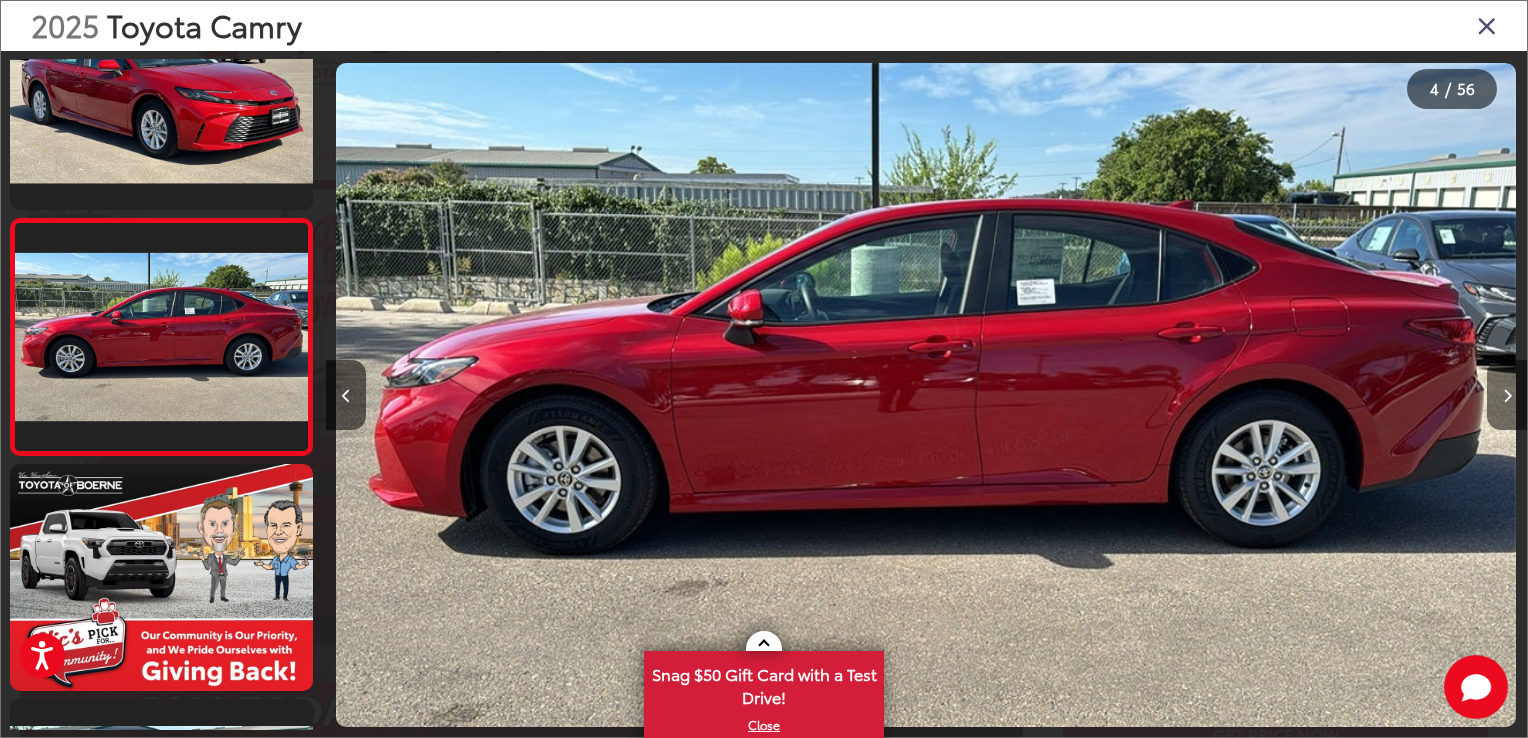 click at bounding box center (1507, 395) 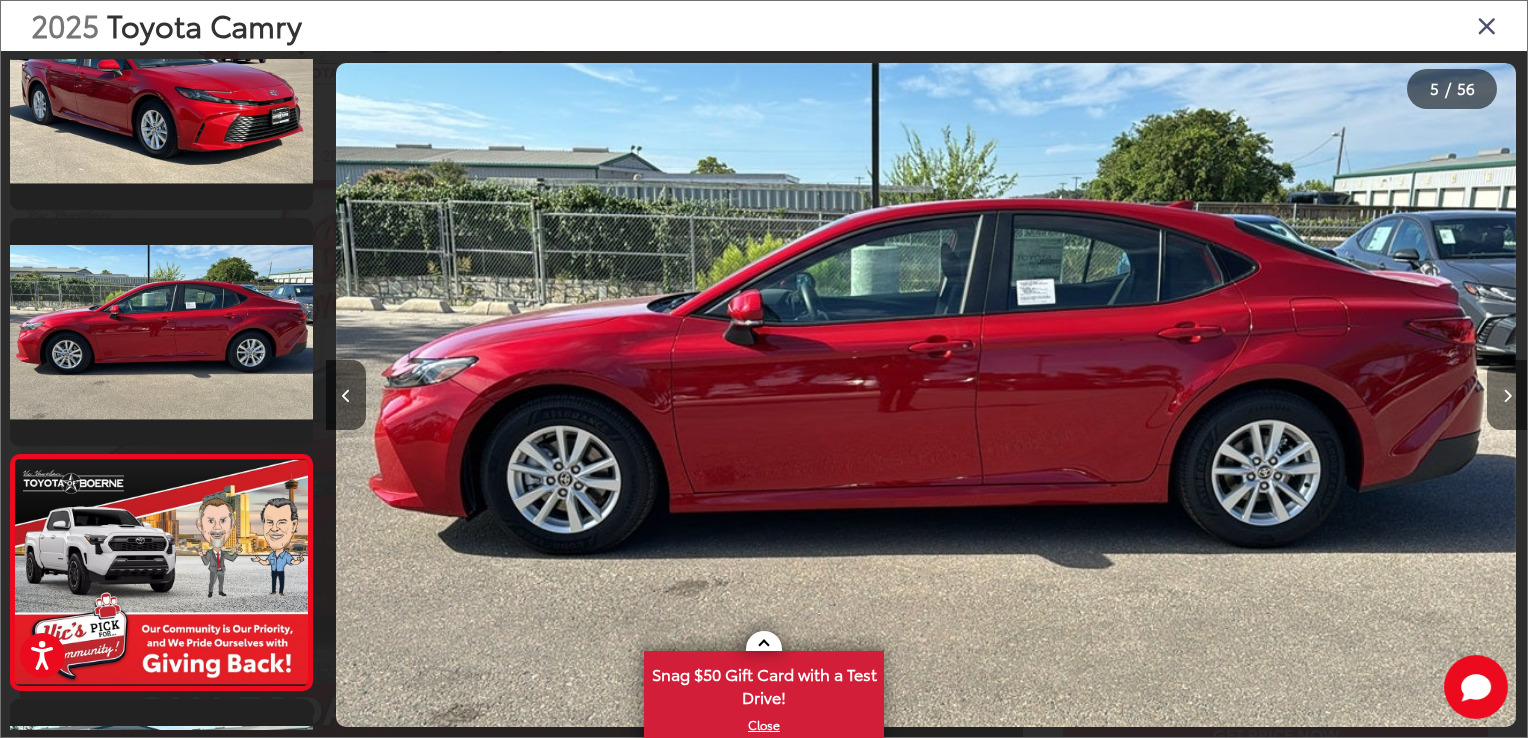 scroll, scrollTop: 0, scrollLeft: 4804, axis: horizontal 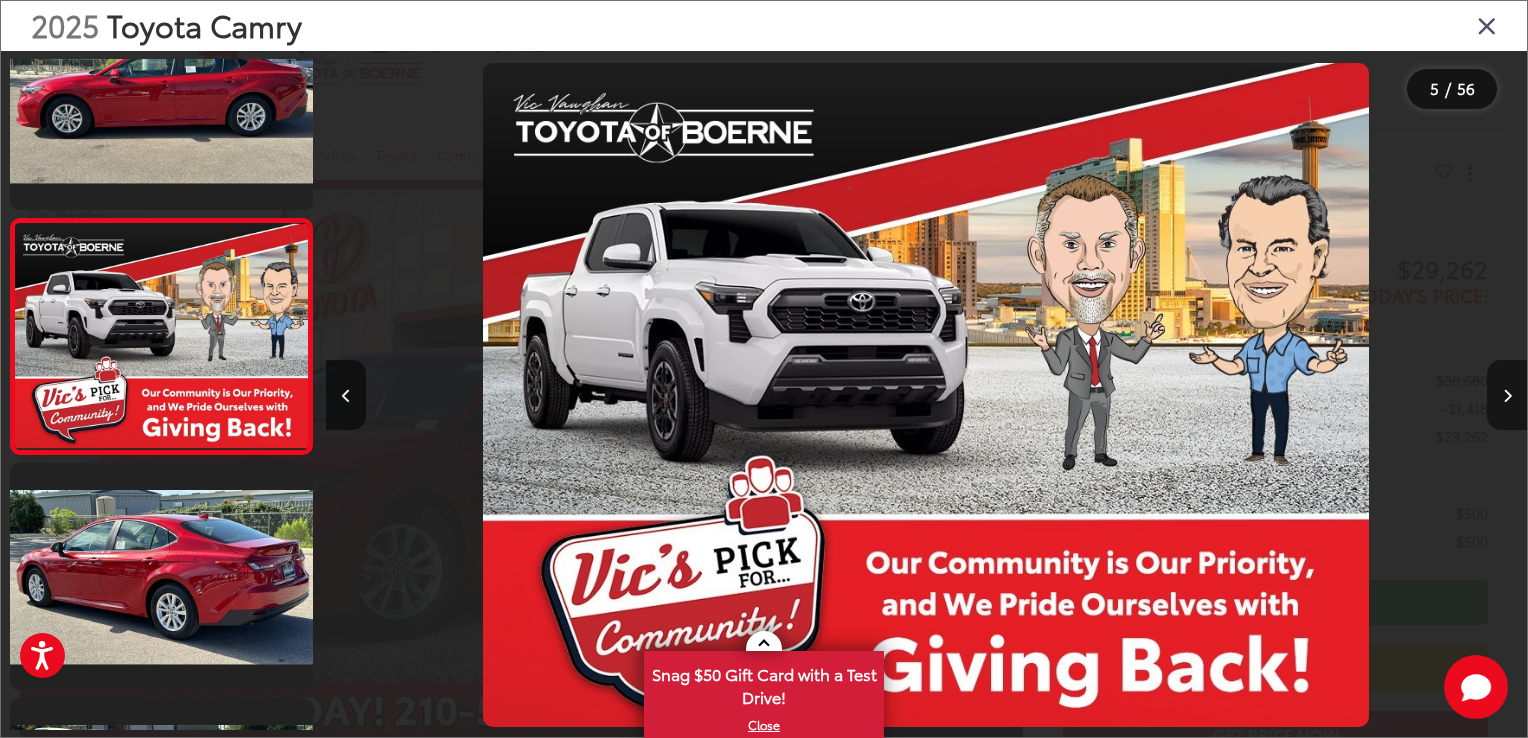 click at bounding box center [1507, 395] 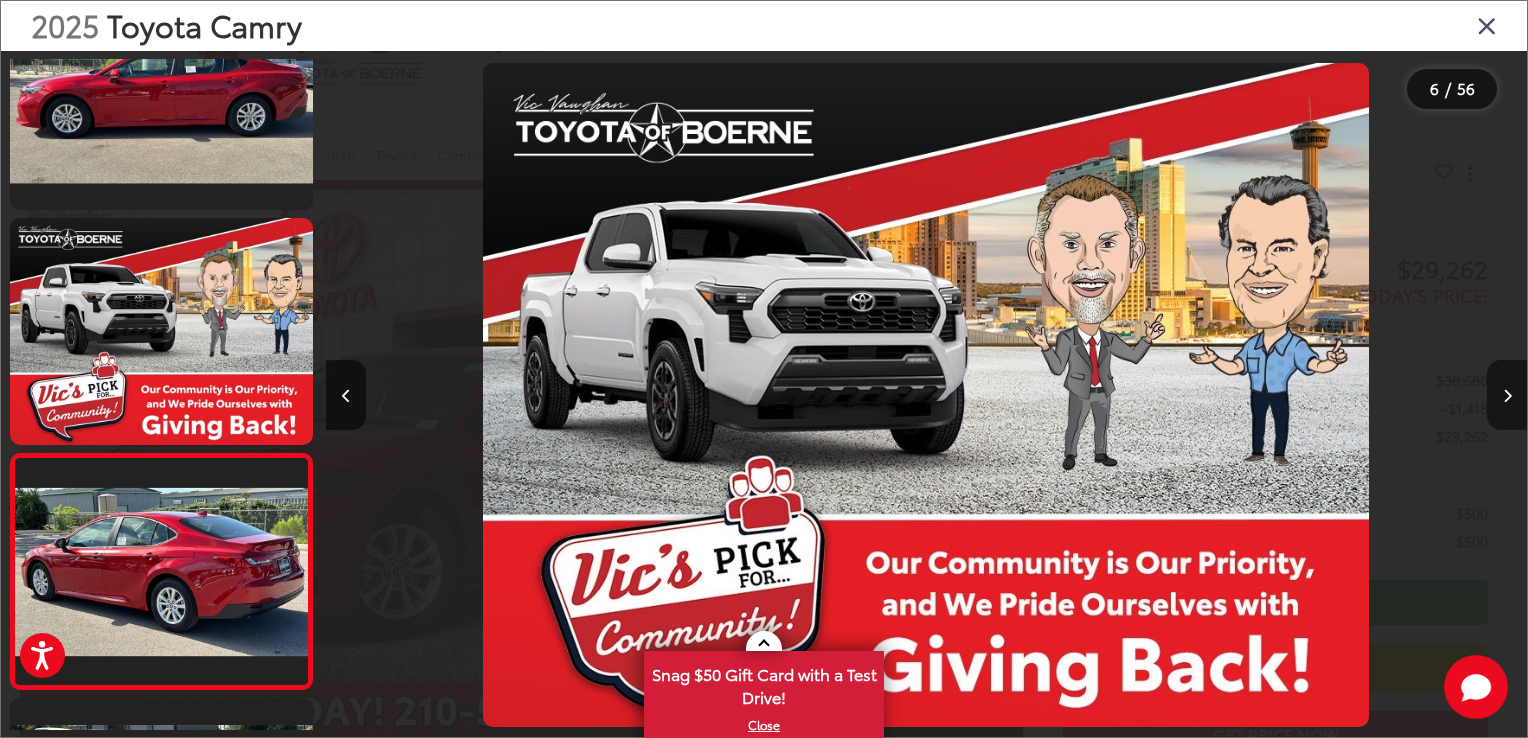 scroll, scrollTop: 0, scrollLeft: 6005, axis: horizontal 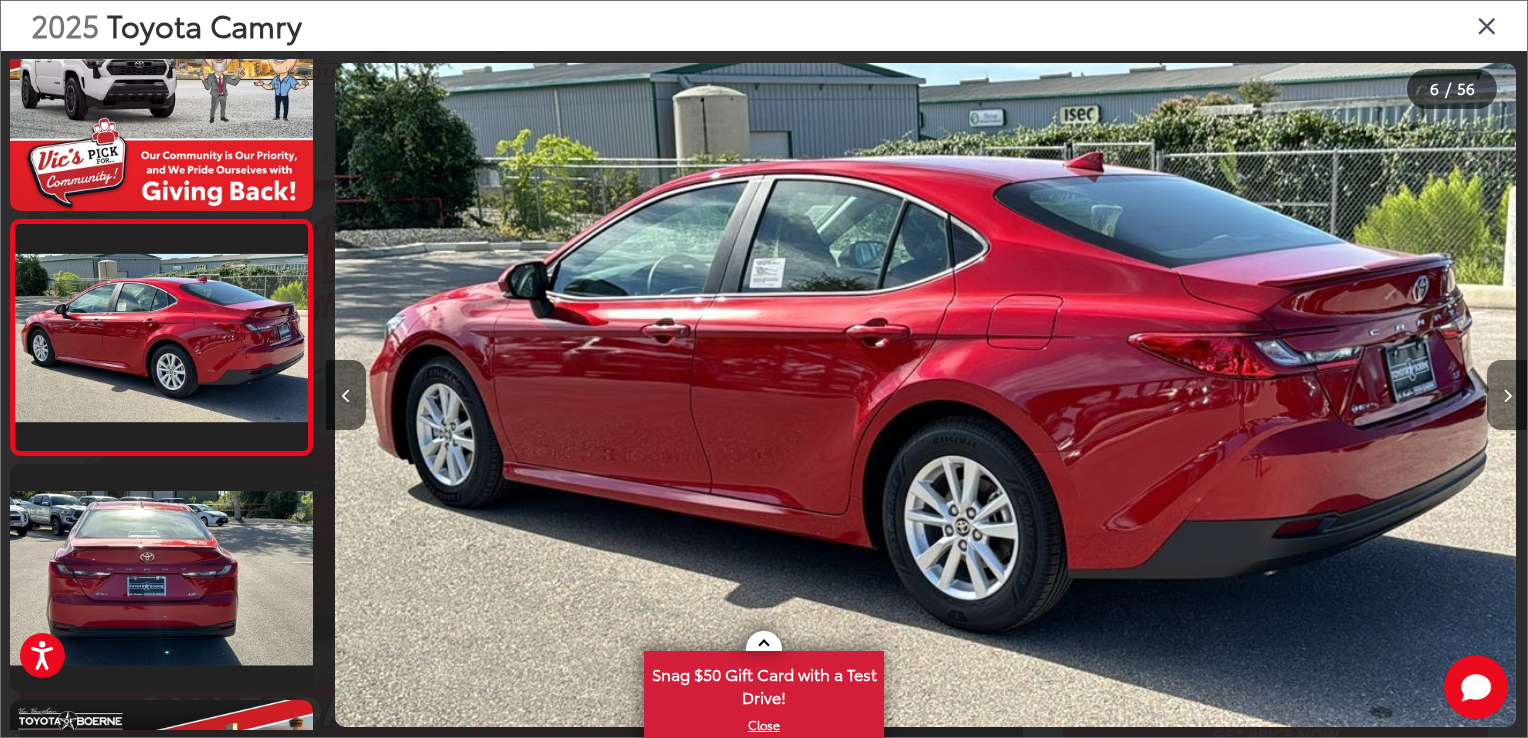 click at bounding box center (1507, 395) 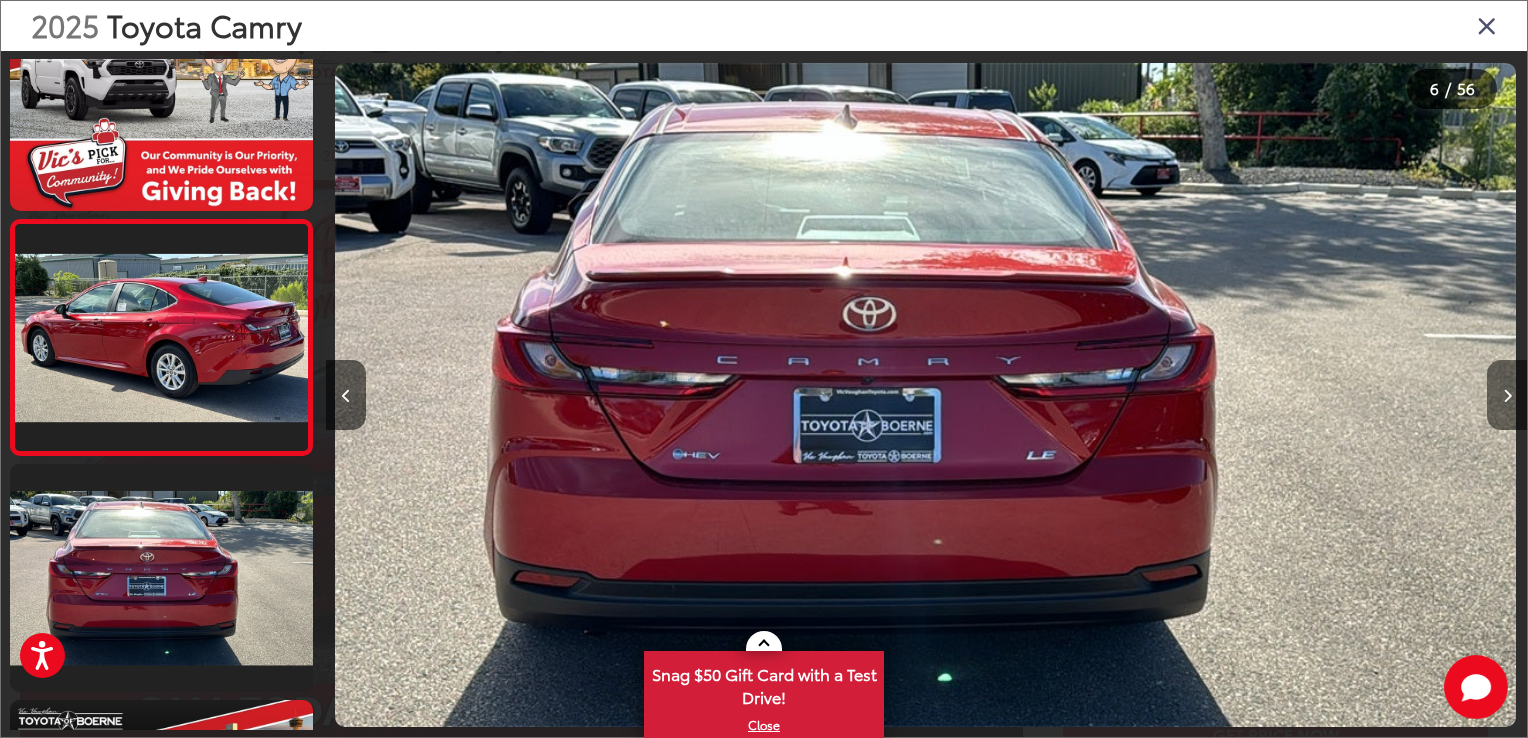 scroll, scrollTop: 1254, scrollLeft: 0, axis: vertical 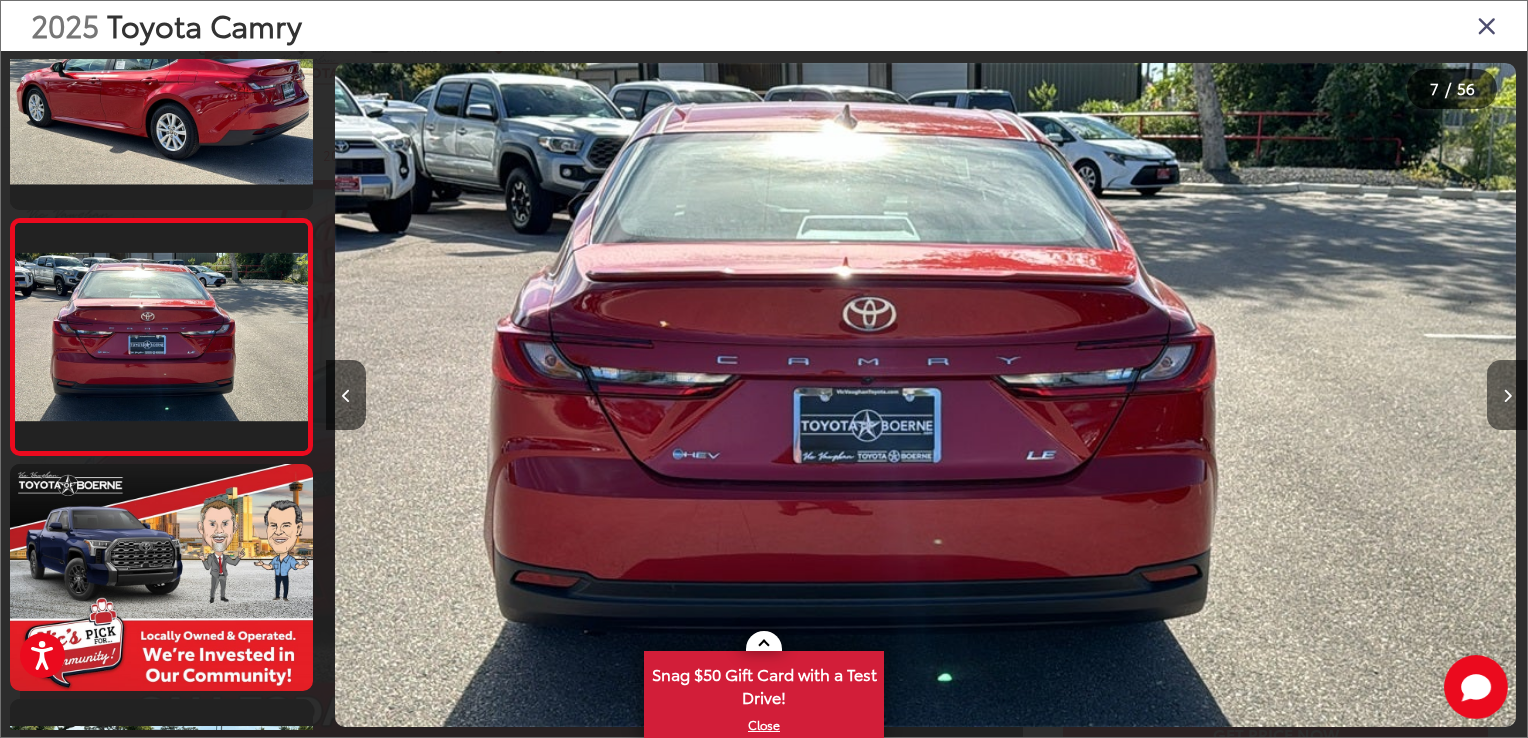 click at bounding box center [1507, 395] 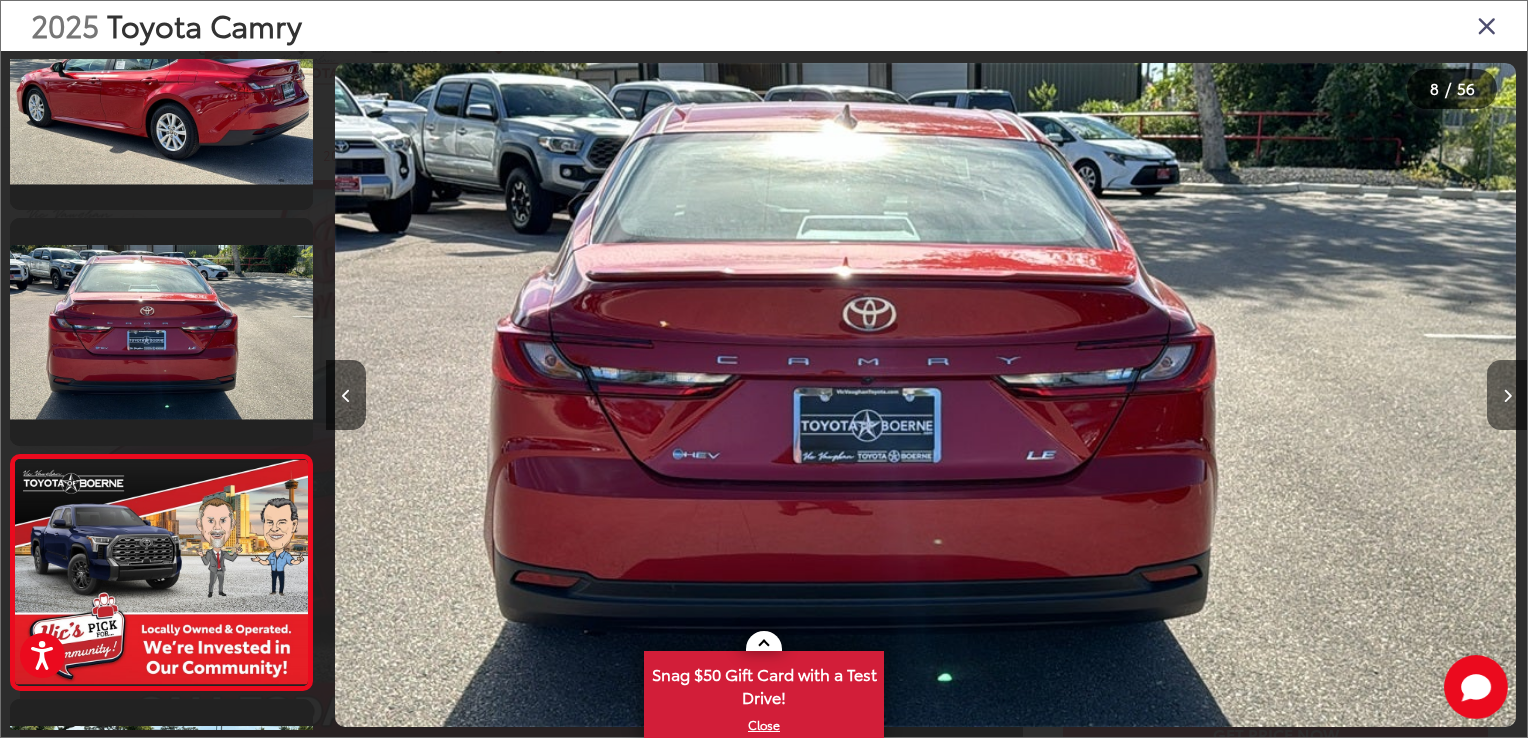 scroll, scrollTop: 0, scrollLeft: 8408, axis: horizontal 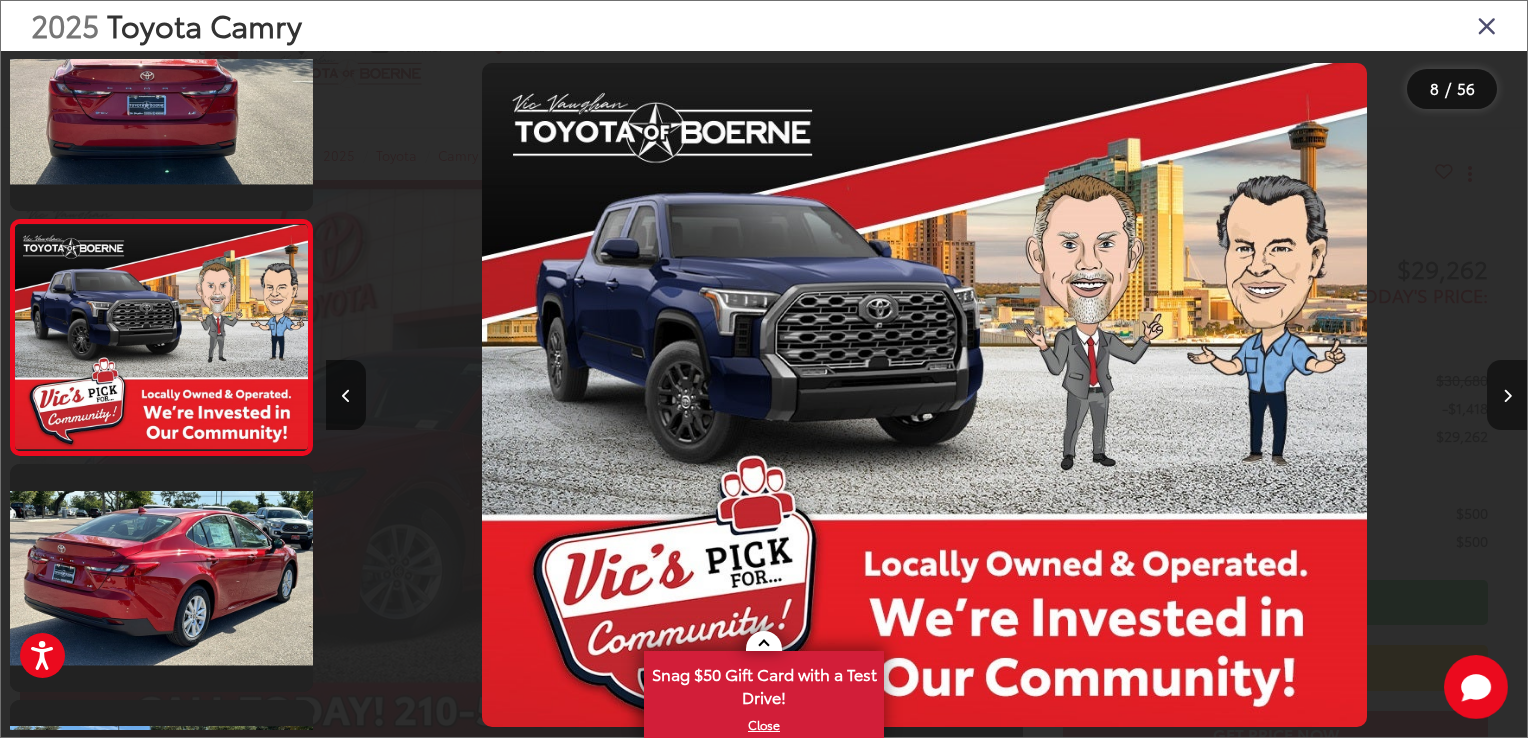 click at bounding box center (1507, 395) 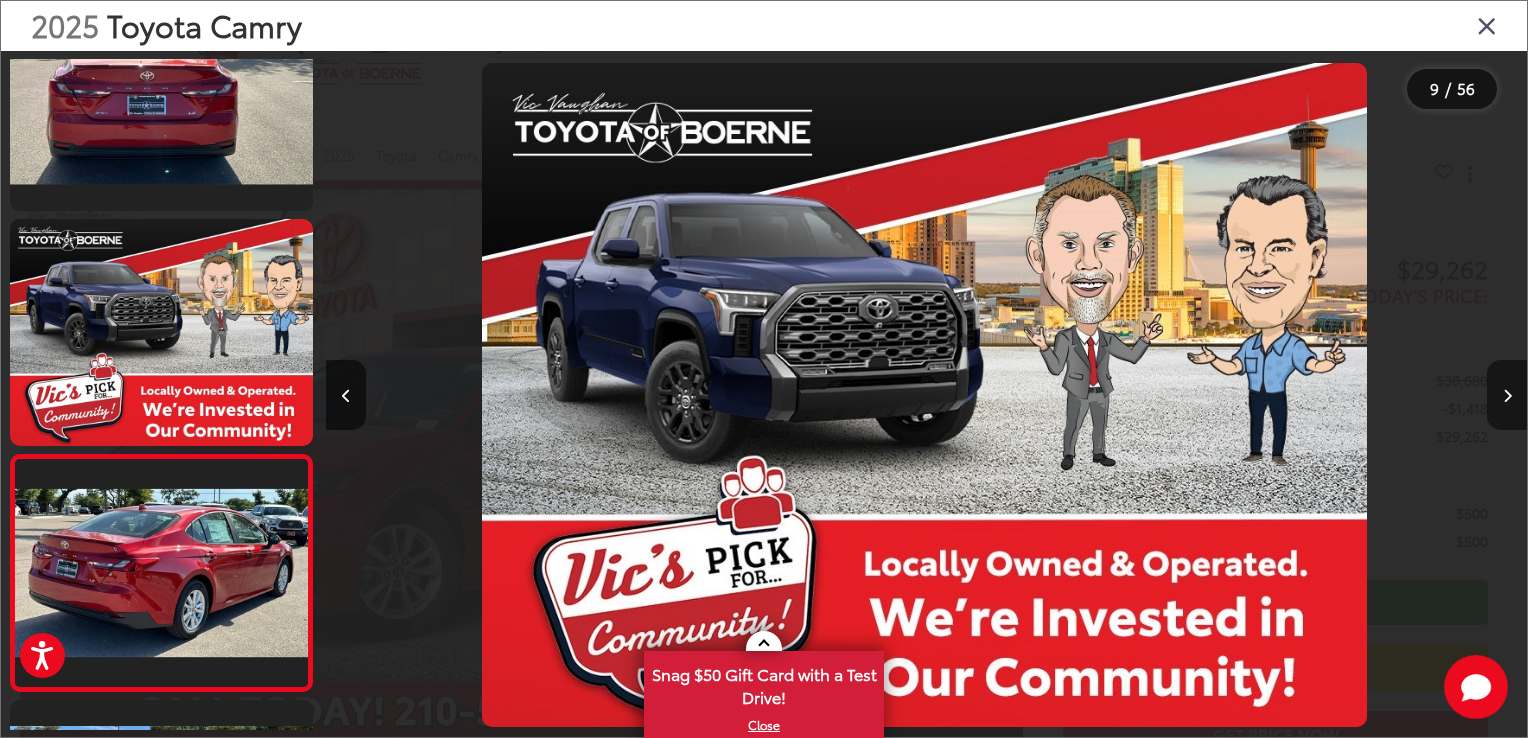 scroll, scrollTop: 0, scrollLeft: 9608, axis: horizontal 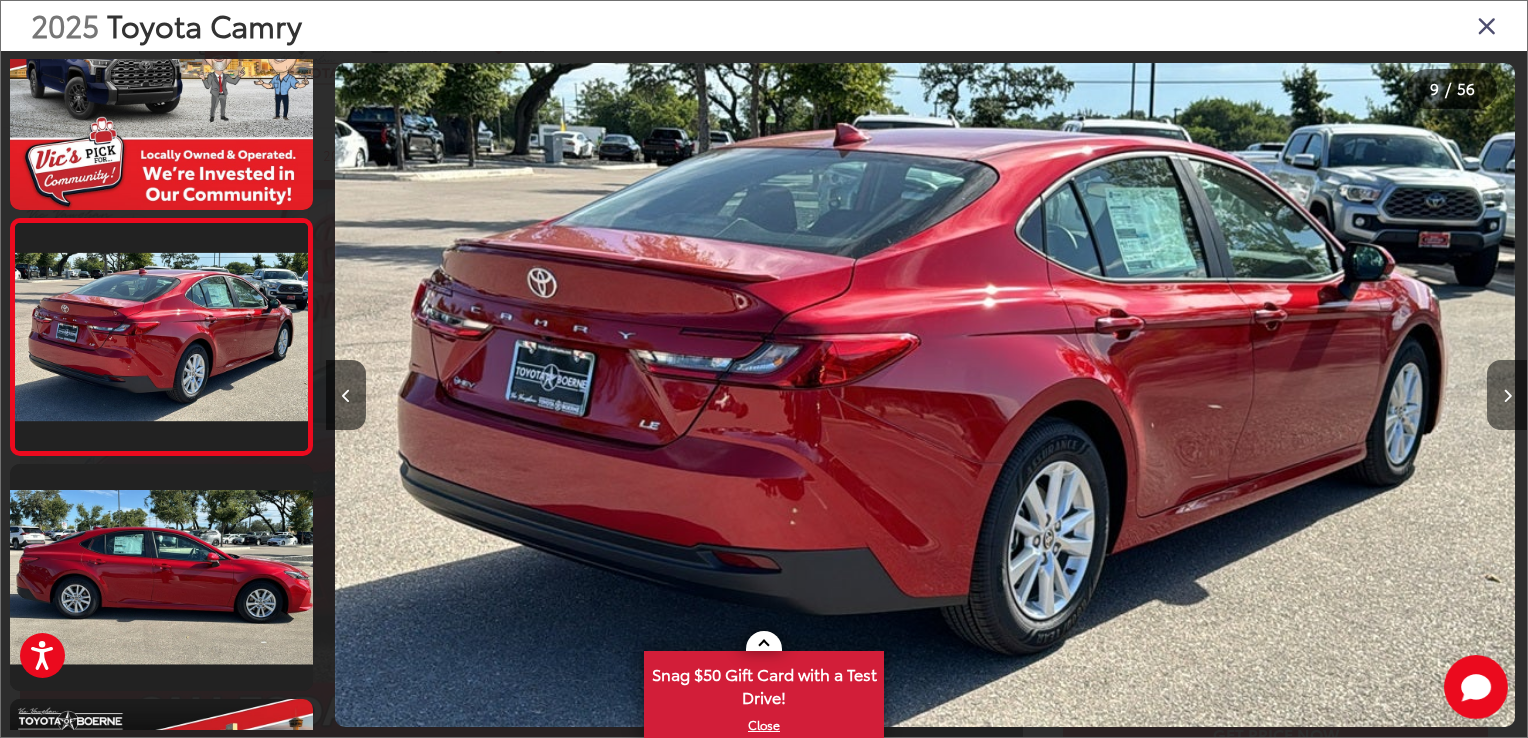 click at bounding box center (1507, 395) 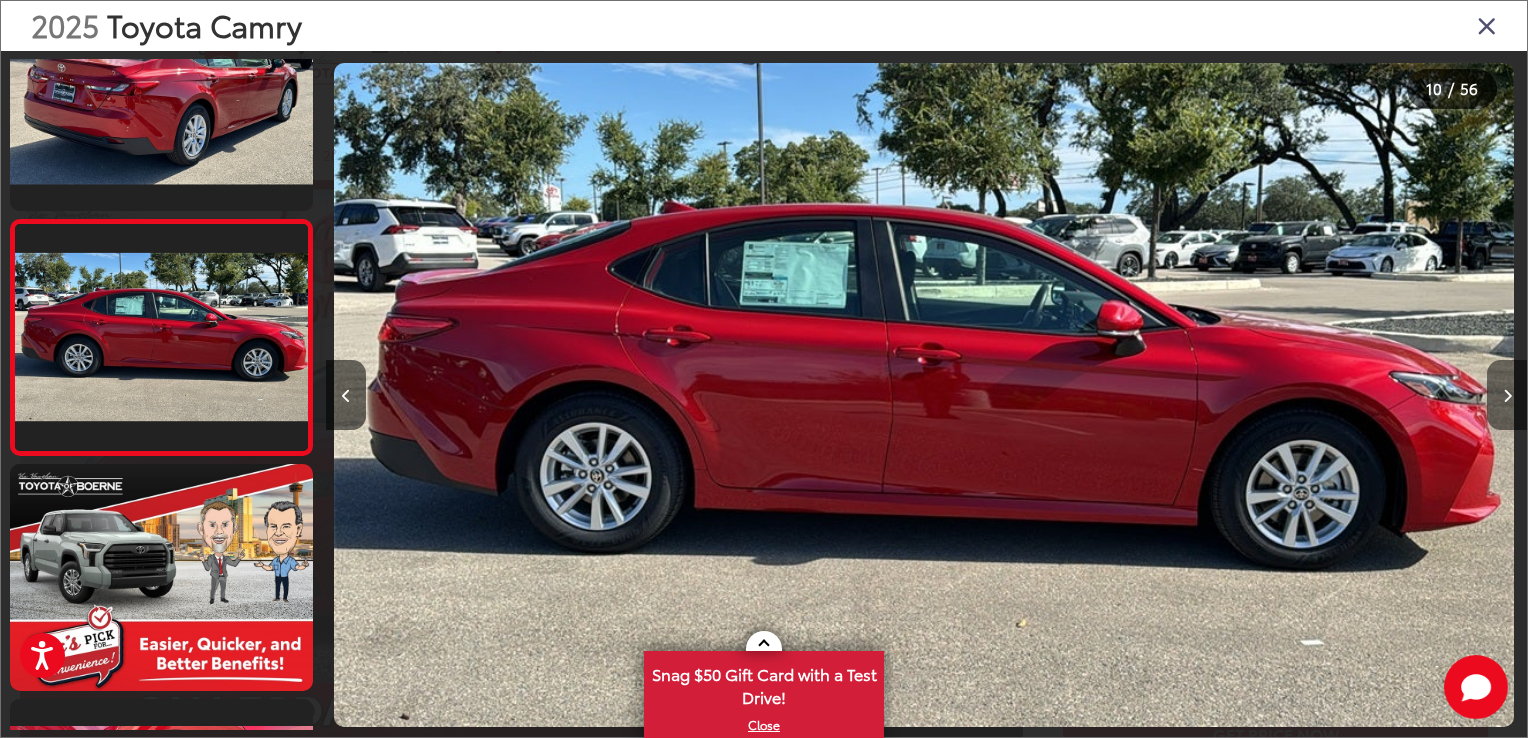 click at bounding box center (1507, 395) 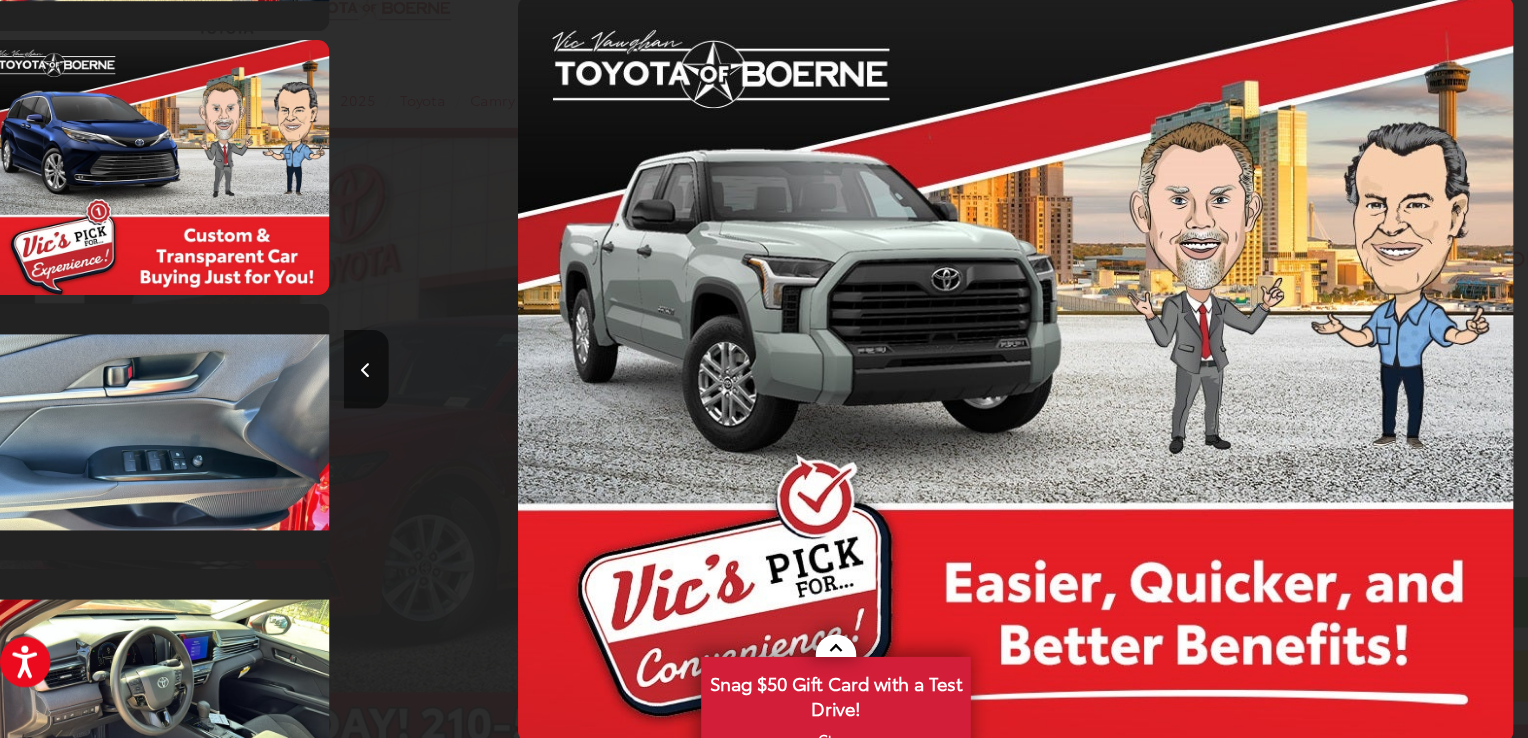 scroll, scrollTop: 3059, scrollLeft: 0, axis: vertical 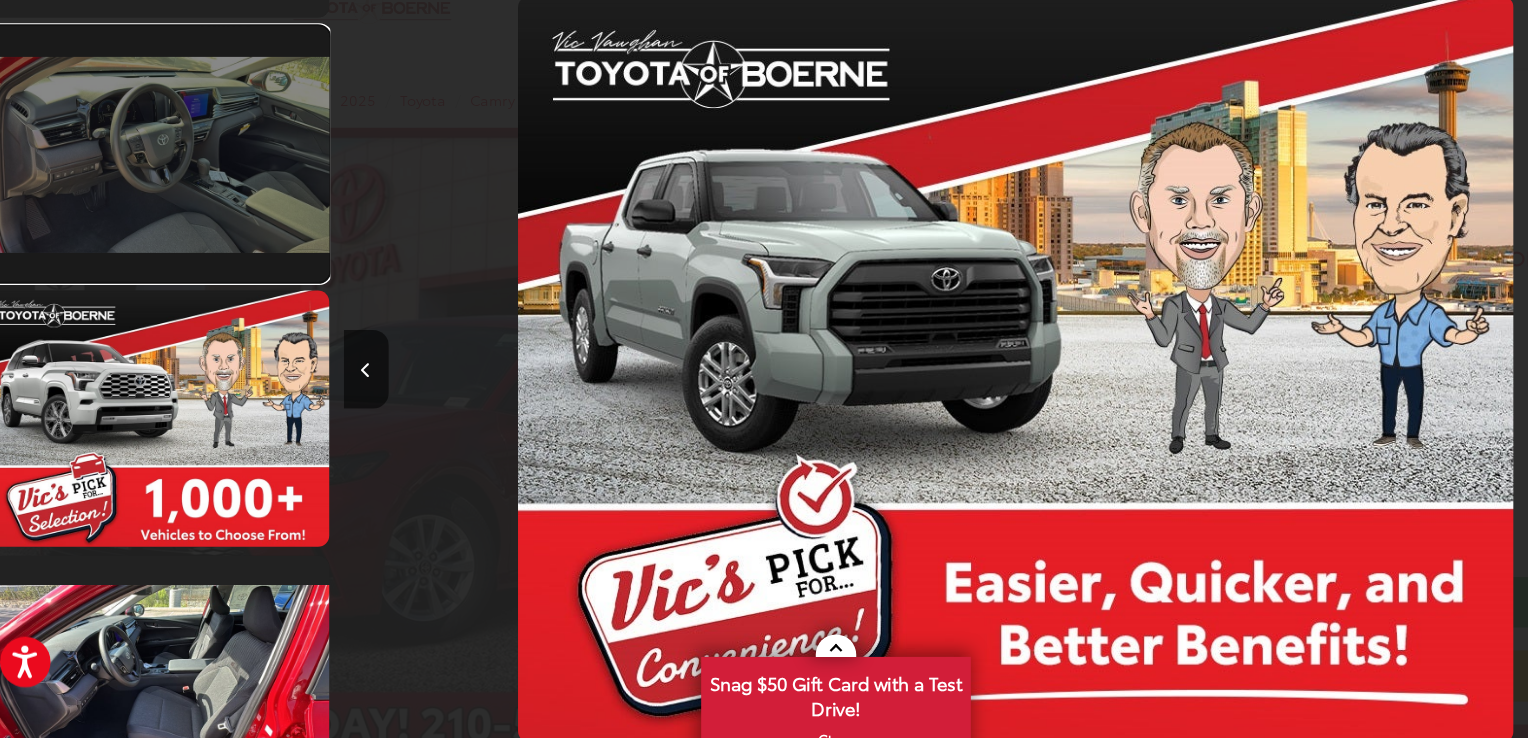 click at bounding box center [161, 203] 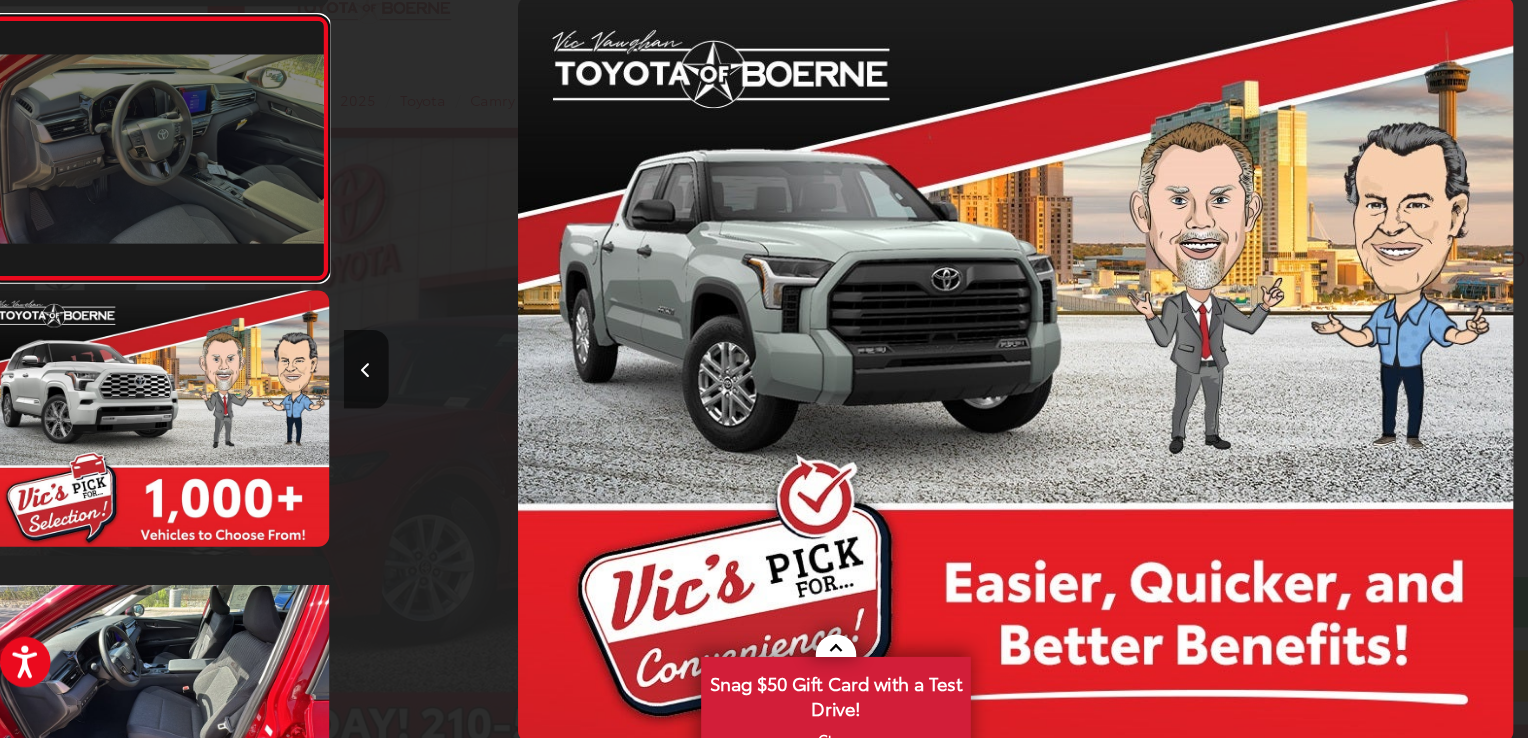 scroll, scrollTop: 3373, scrollLeft: 0, axis: vertical 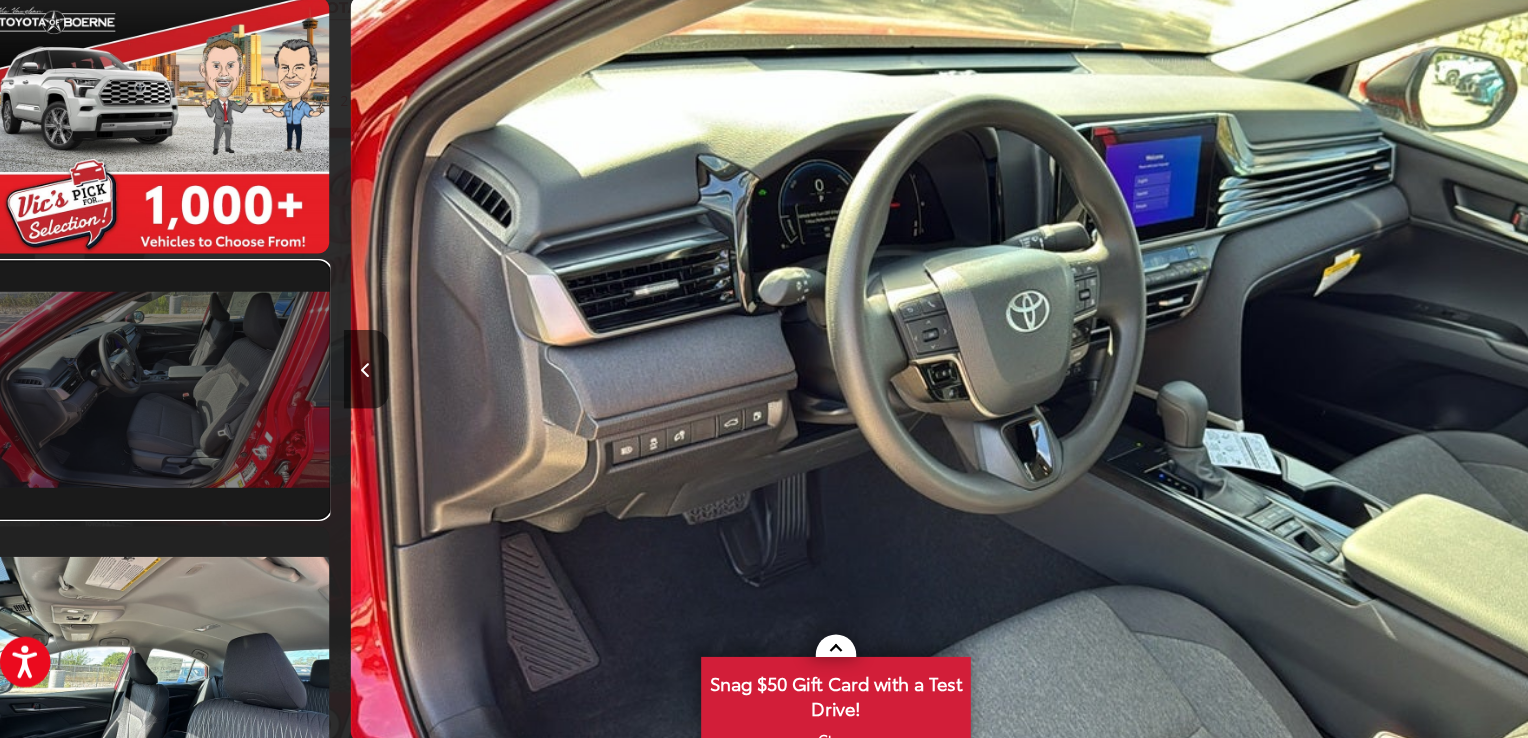 click at bounding box center (161, 413) 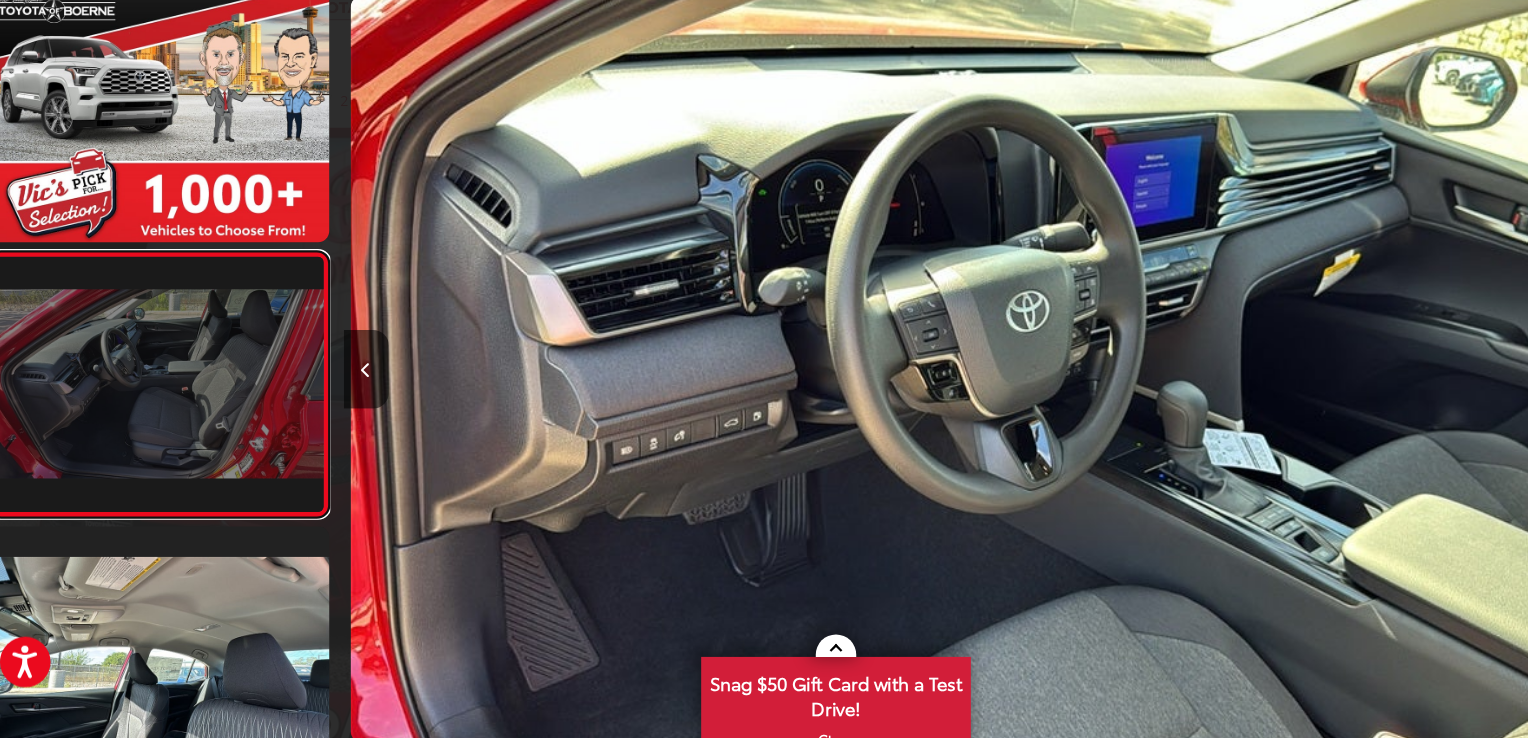scroll, scrollTop: 3844, scrollLeft: 0, axis: vertical 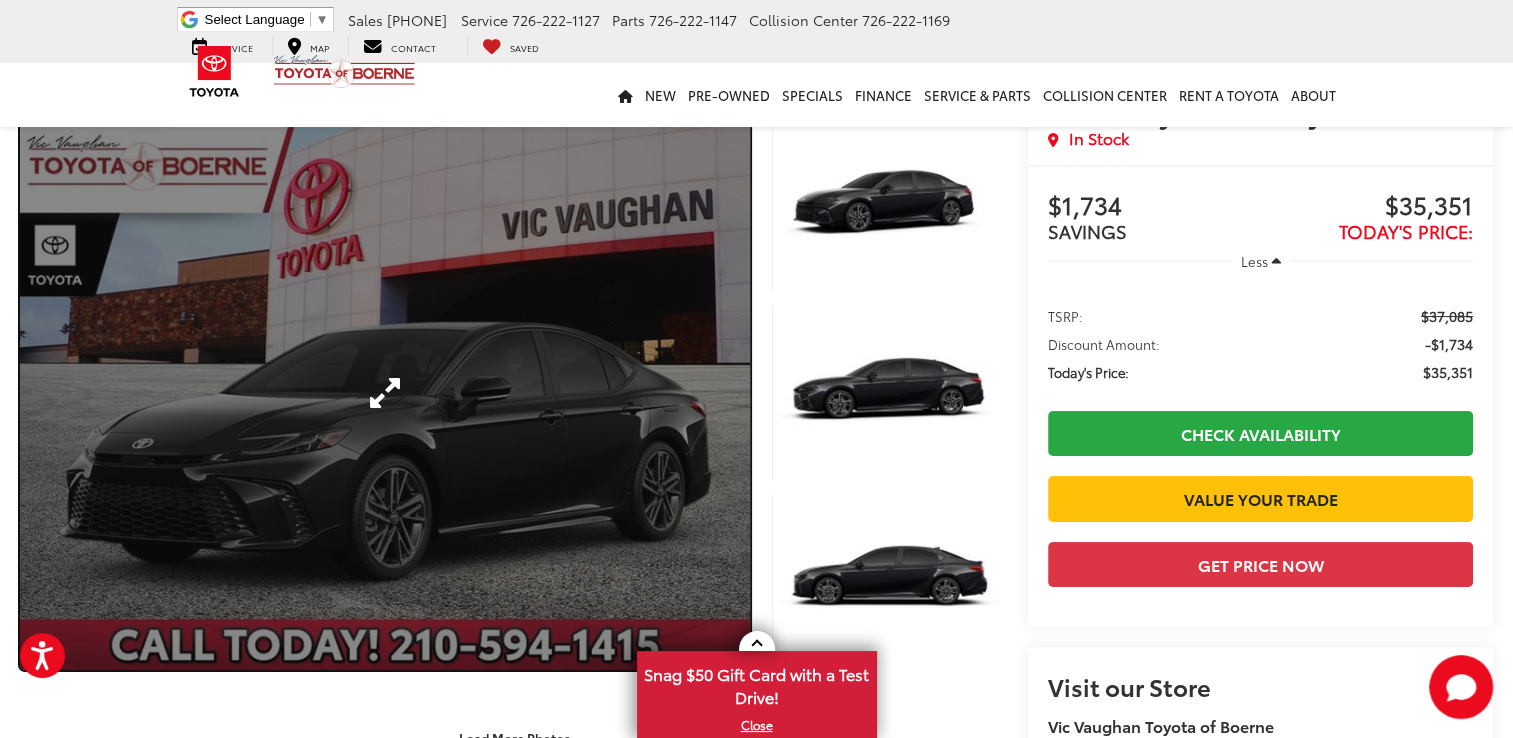 click at bounding box center [385, 393] 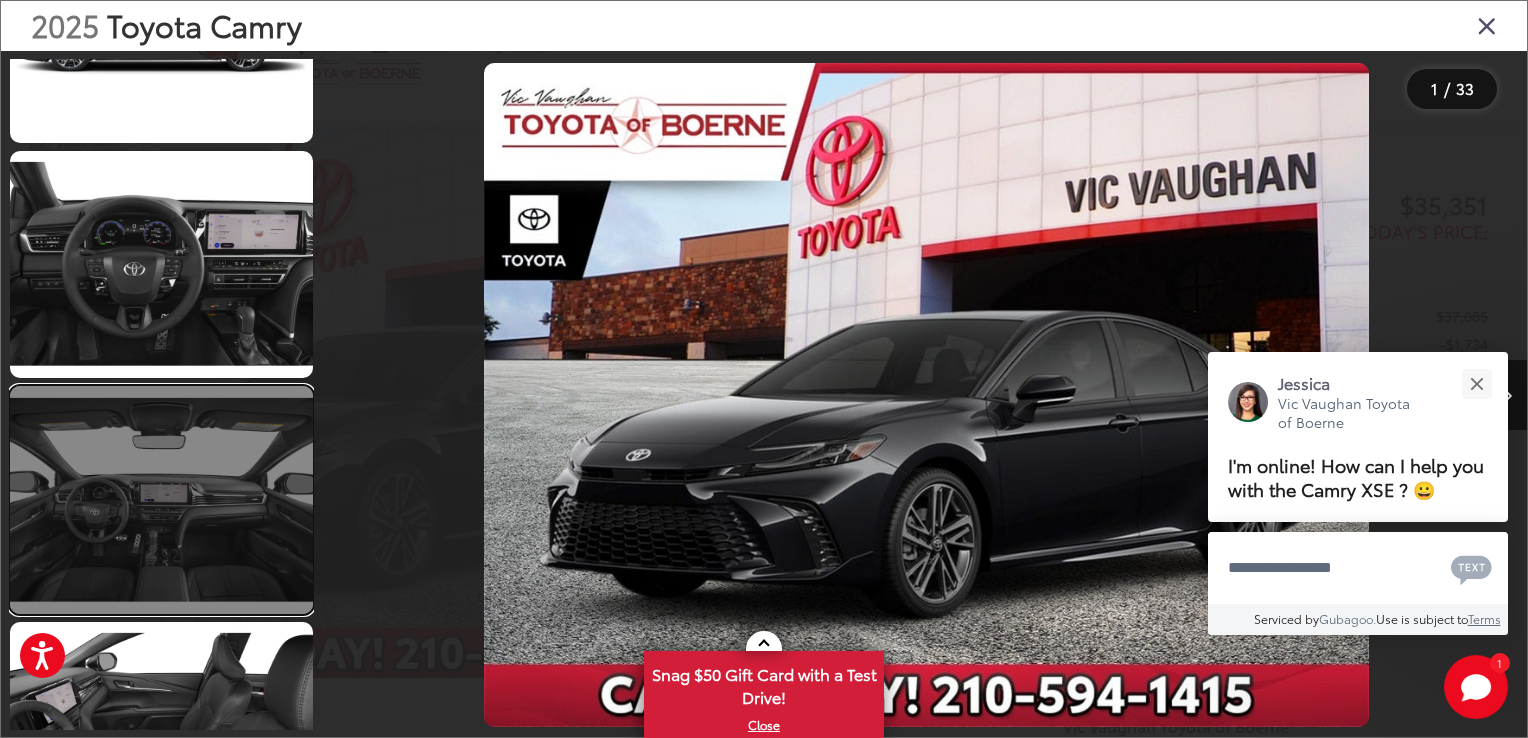 click at bounding box center [161, 499] 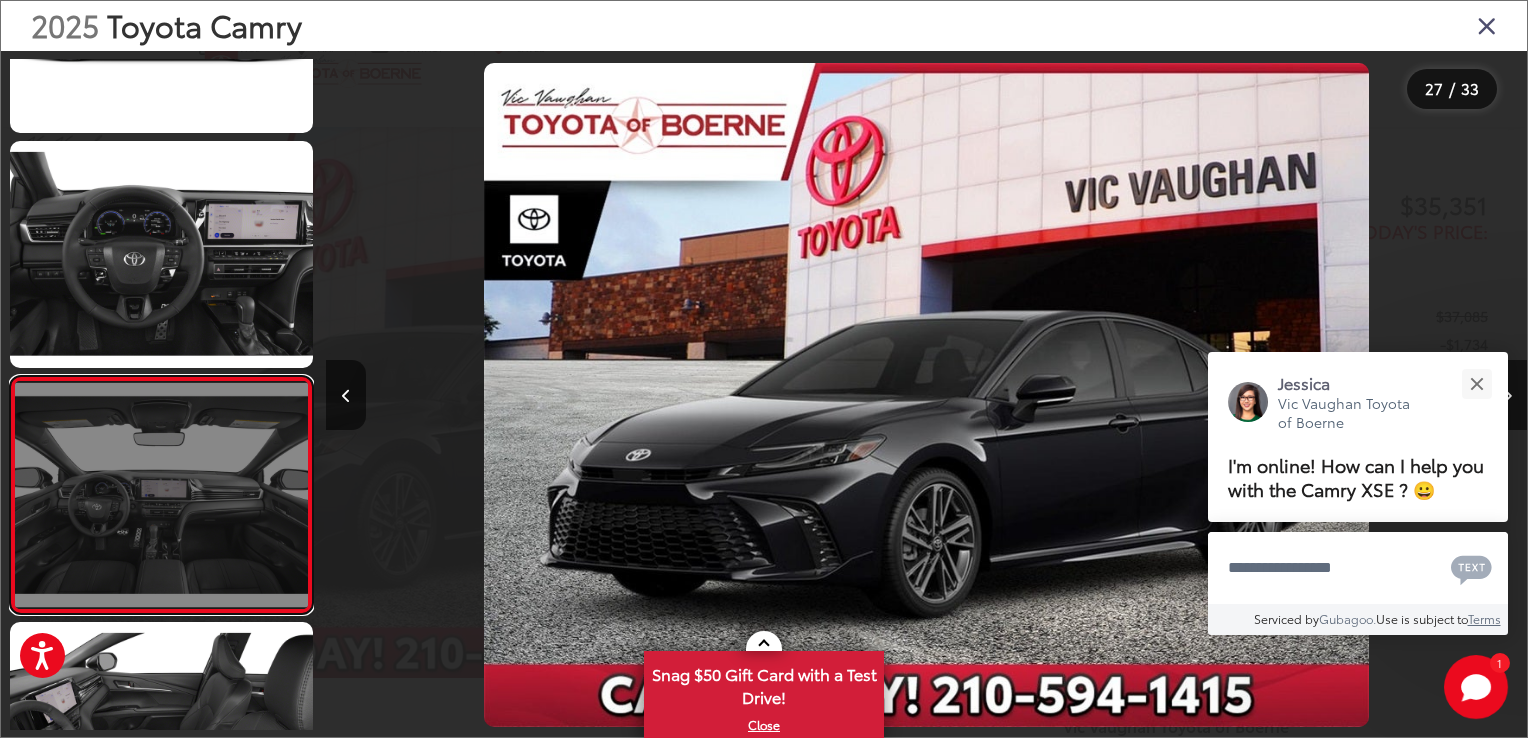scroll, scrollTop: 5964, scrollLeft: 0, axis: vertical 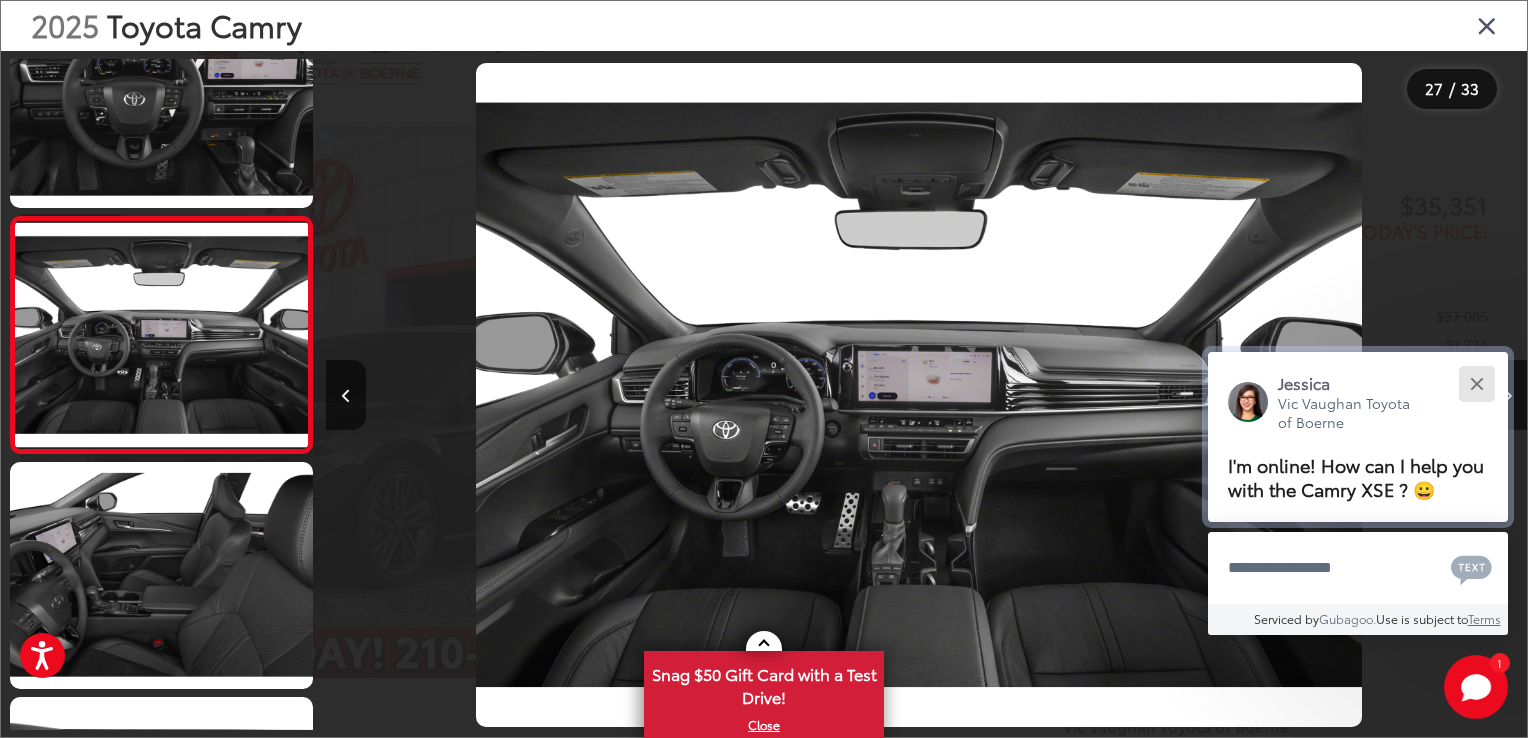 click at bounding box center (1476, 383) 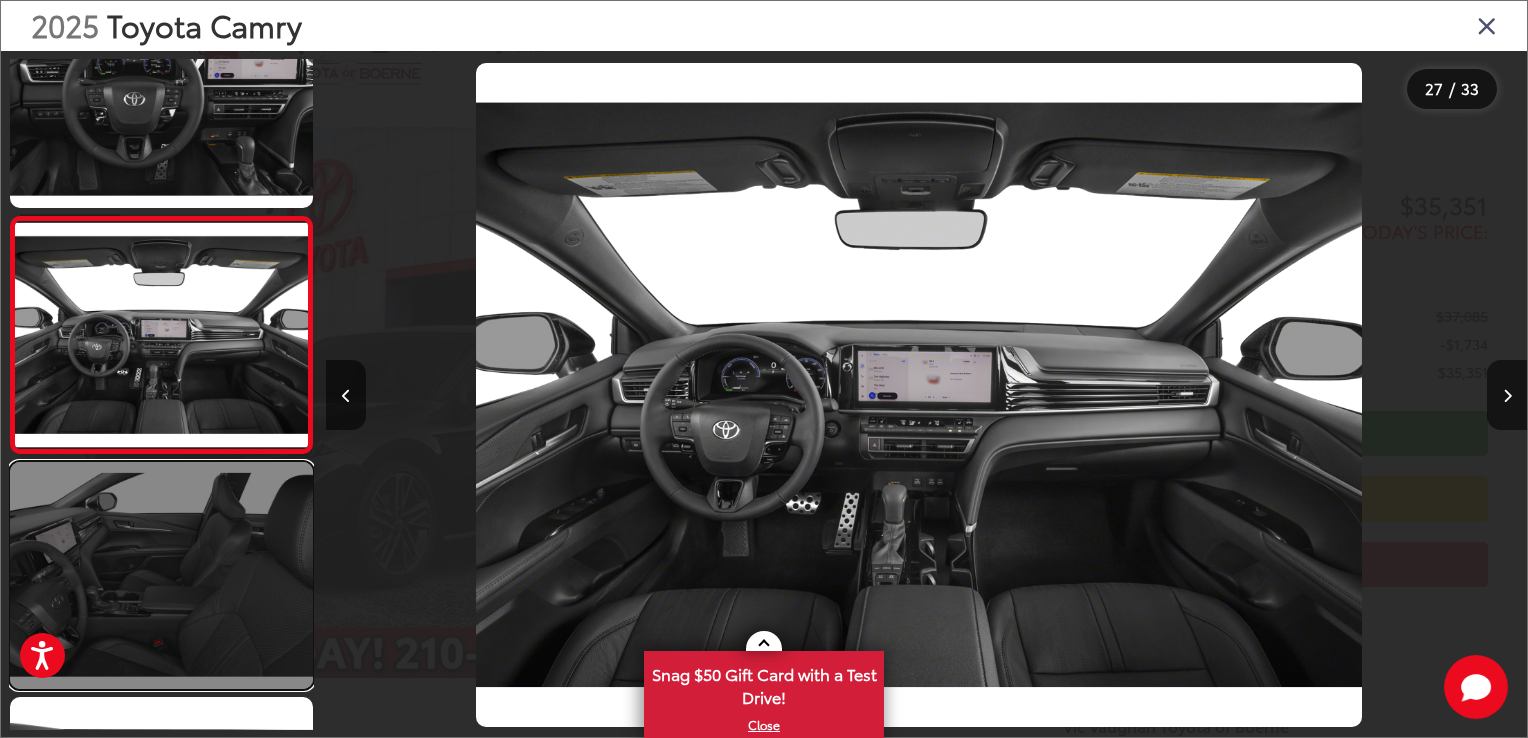 click at bounding box center (161, 575) 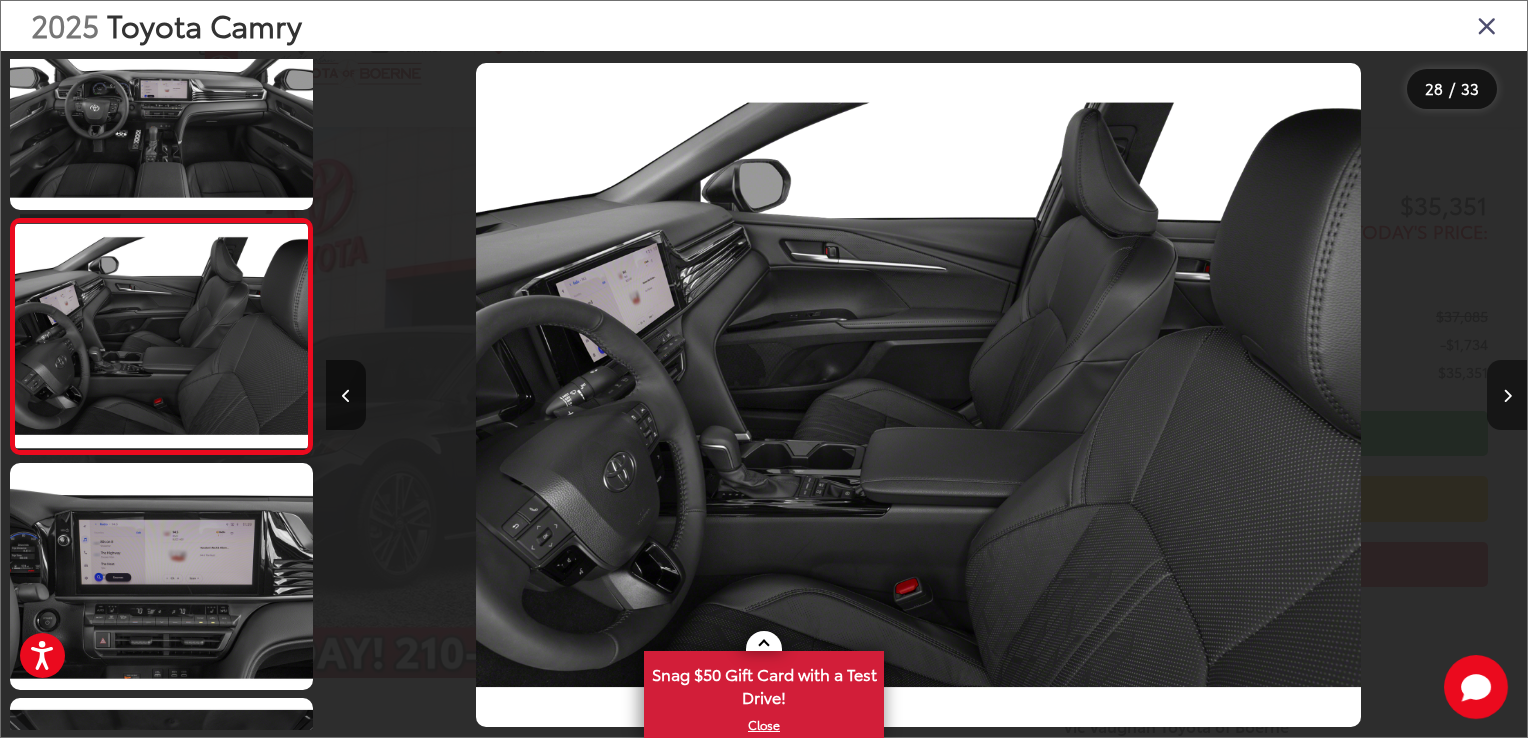 click at bounding box center [1507, 395] 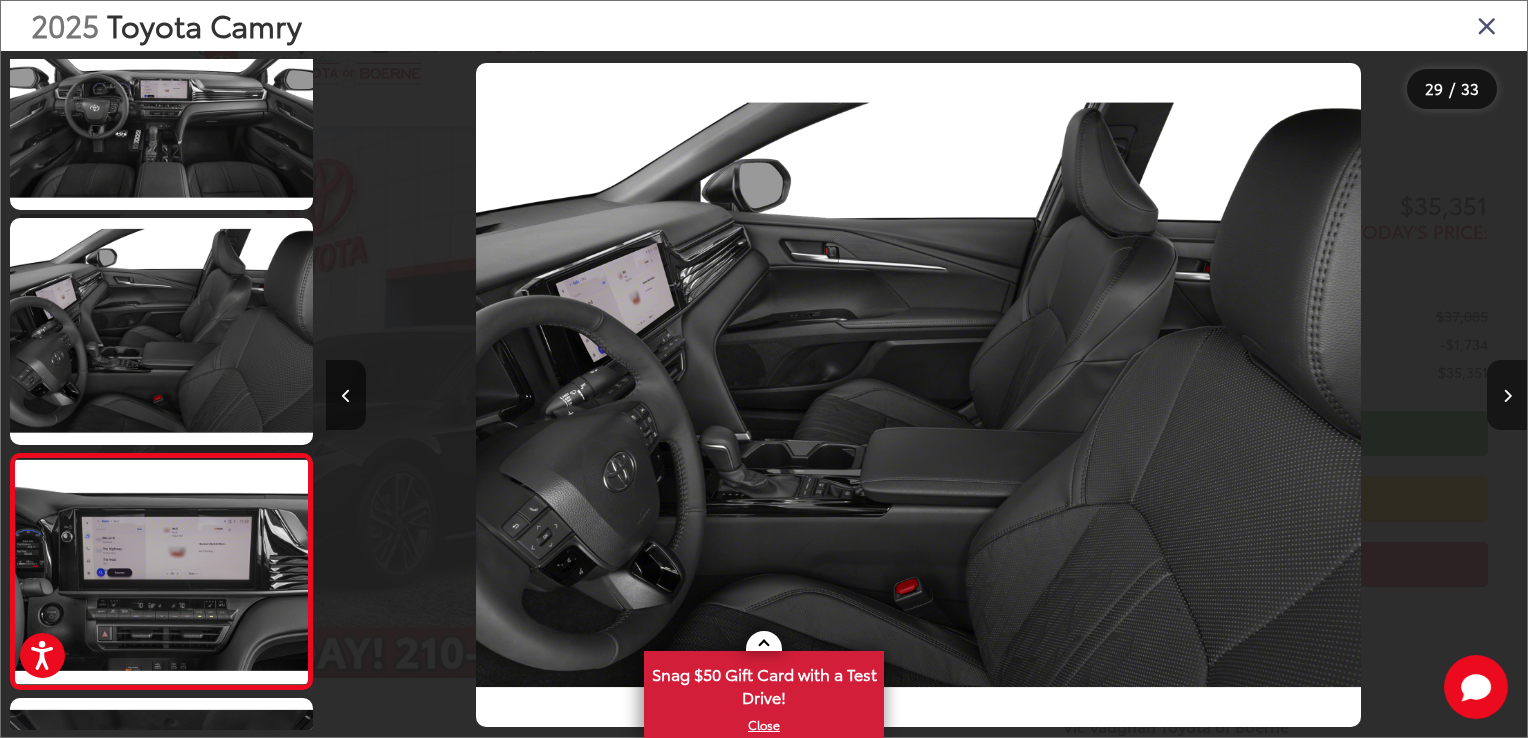 scroll, scrollTop: 0, scrollLeft: 33631, axis: horizontal 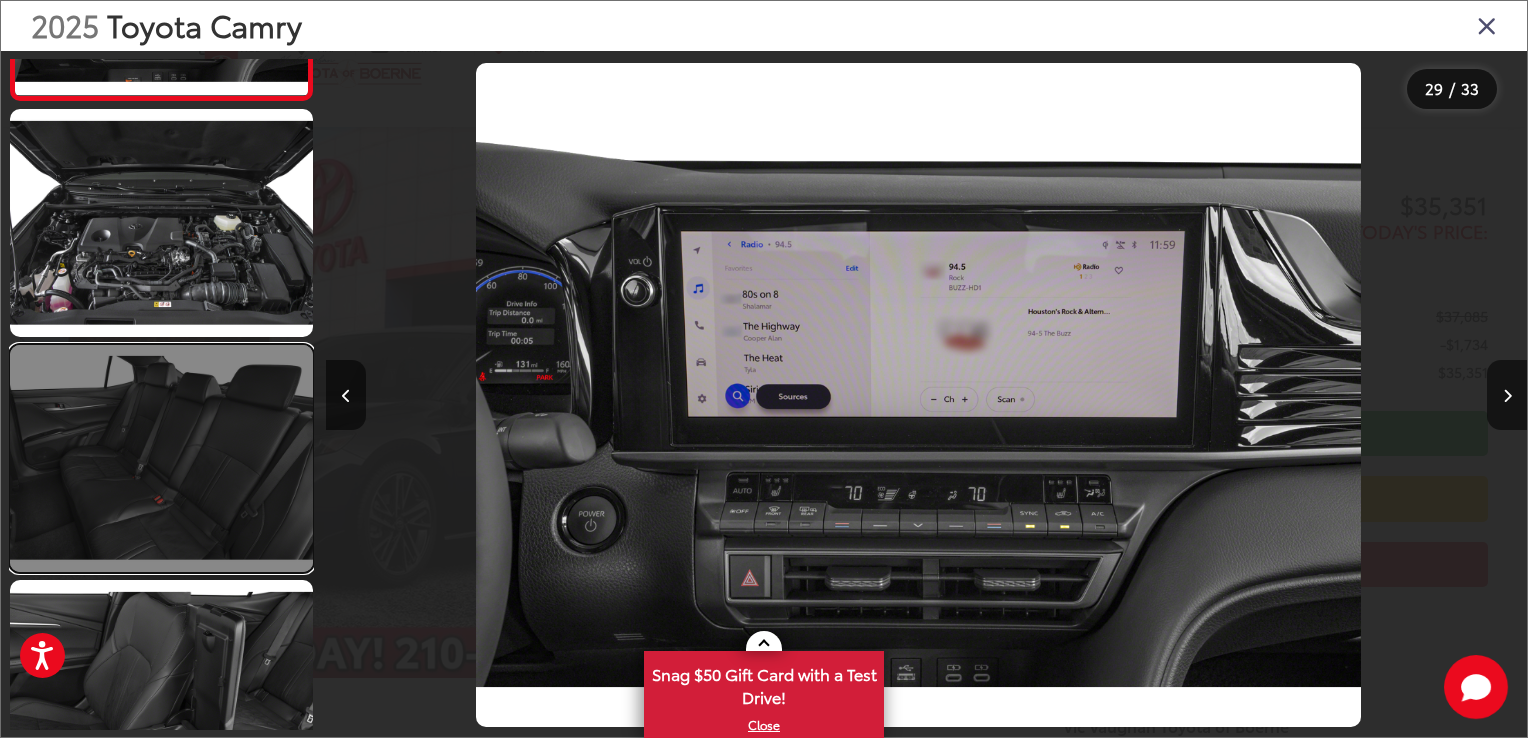 click at bounding box center [161, 458] 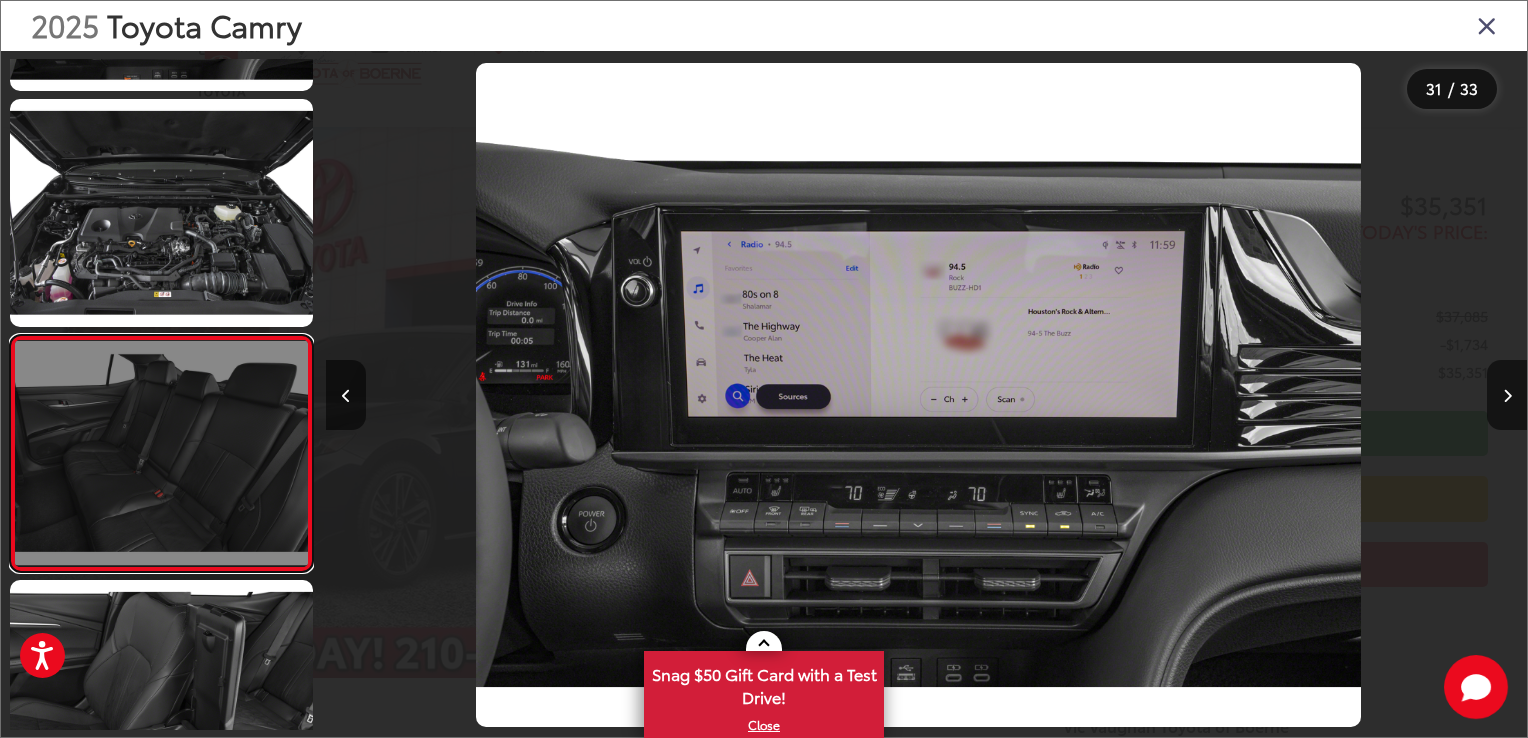 scroll, scrollTop: 6905, scrollLeft: 0, axis: vertical 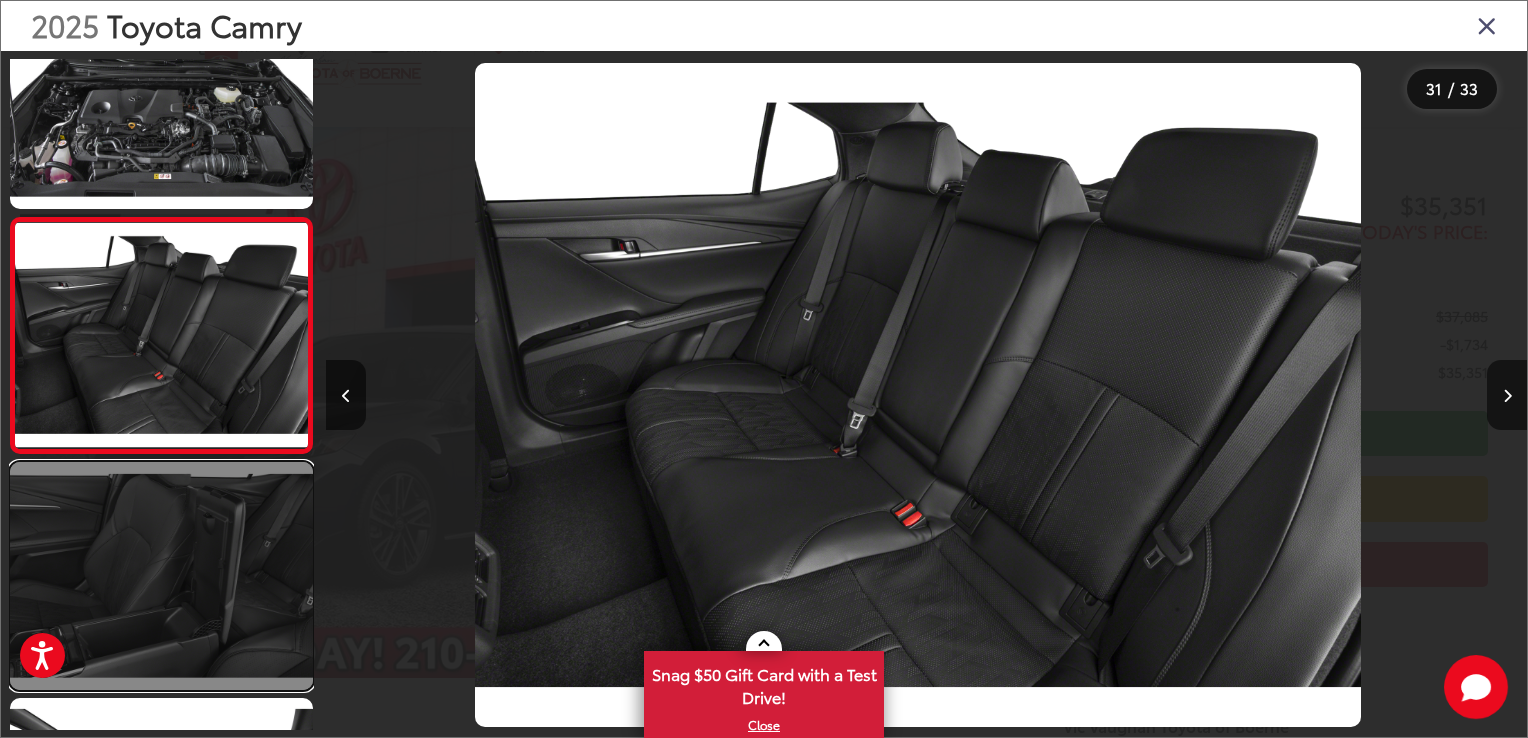 click at bounding box center (161, 575) 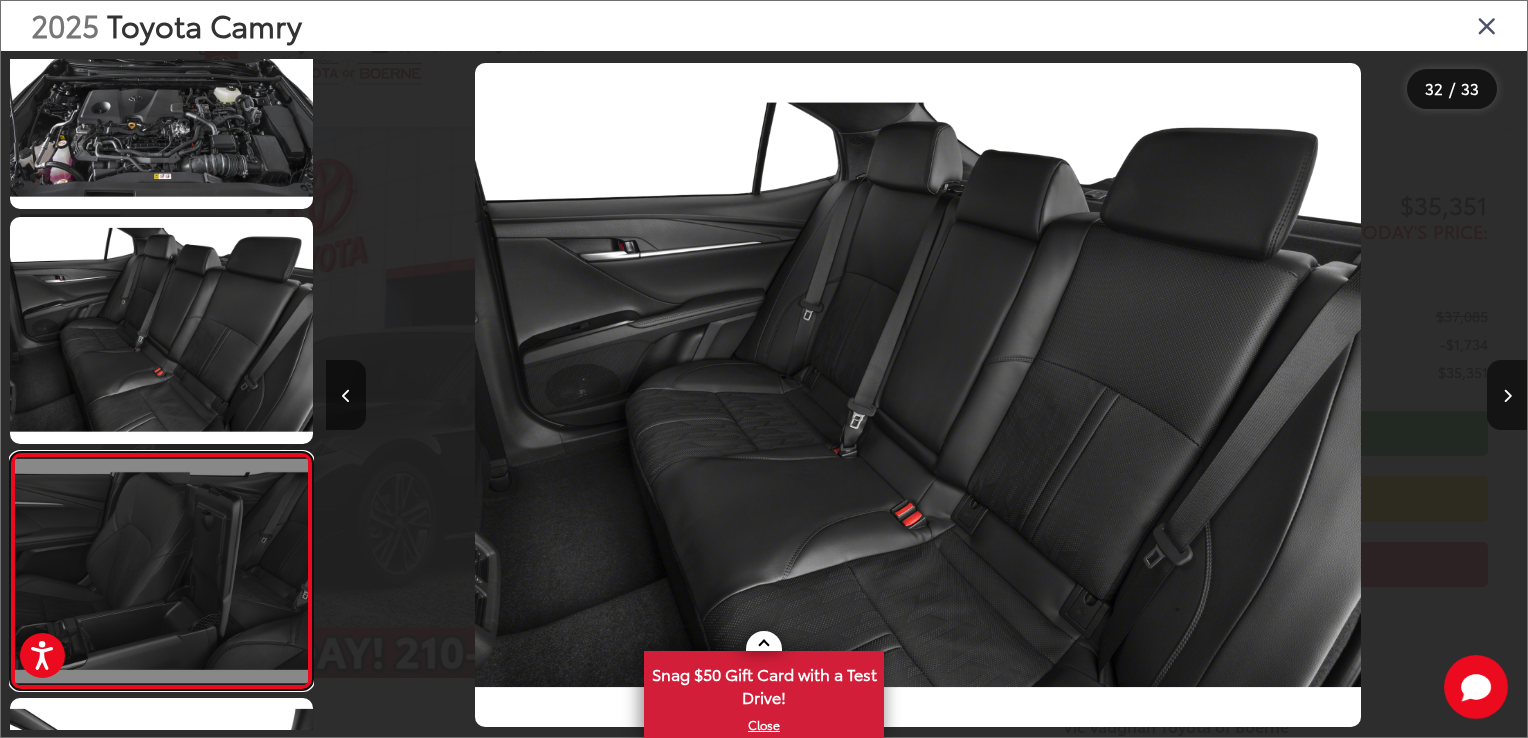 scroll, scrollTop: 0, scrollLeft: 37235, axis: horizontal 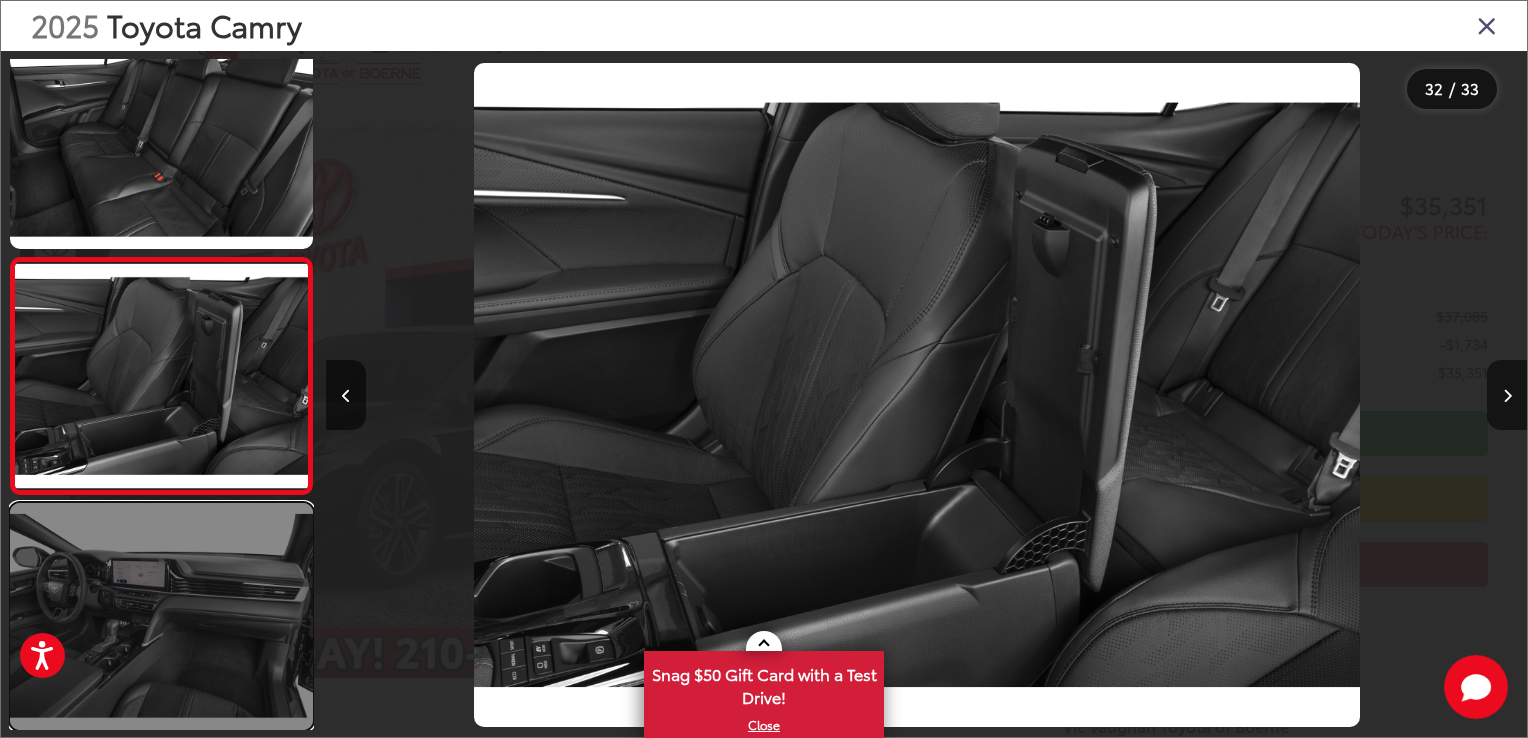 click at bounding box center [161, 616] 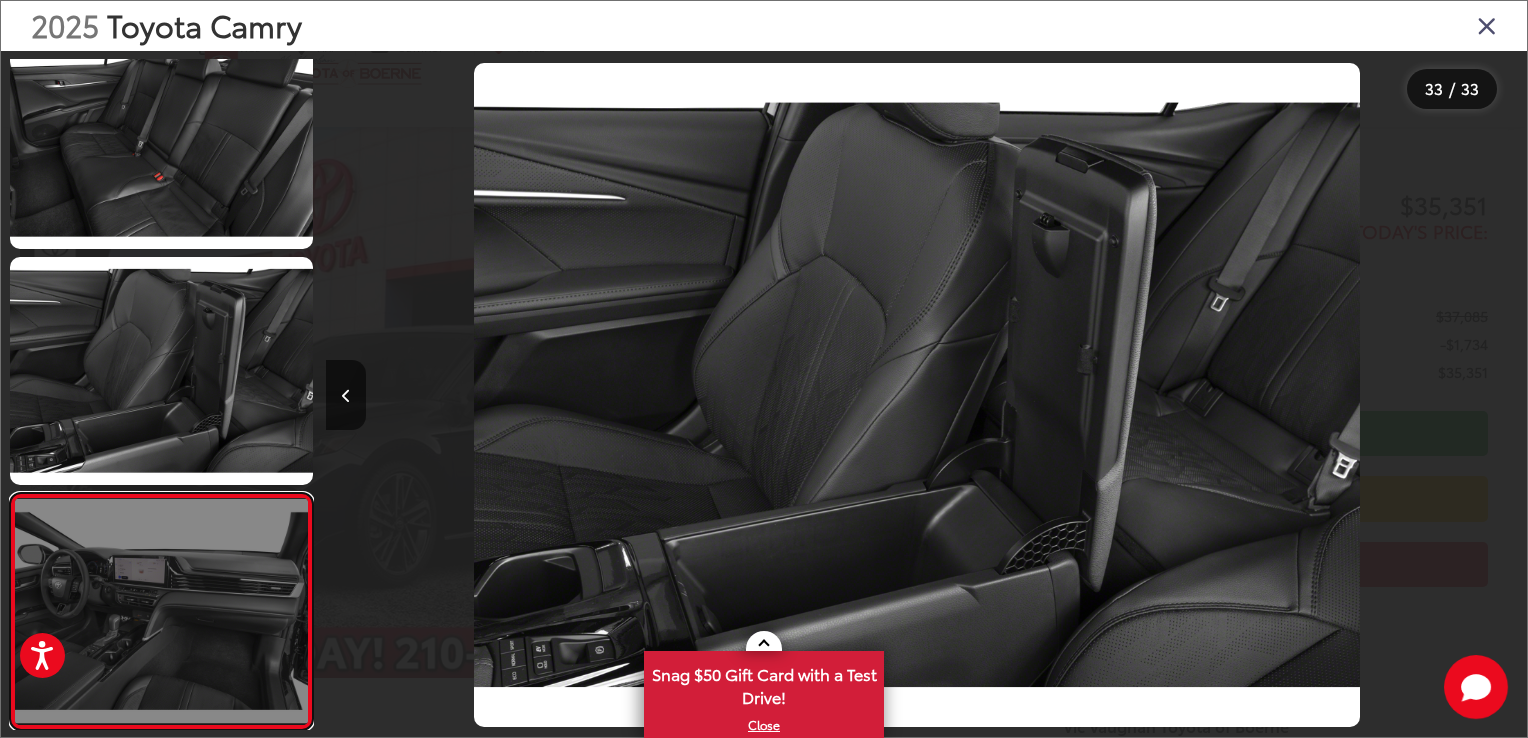scroll, scrollTop: 7100, scrollLeft: 0, axis: vertical 